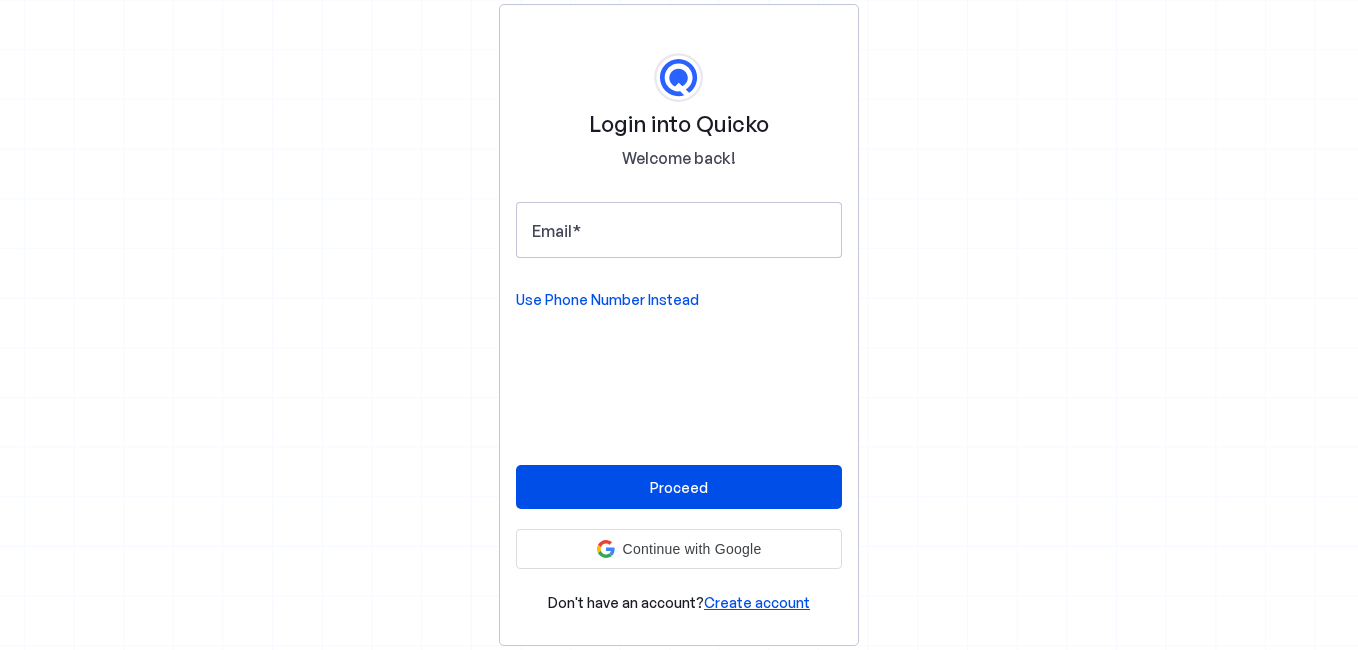 scroll, scrollTop: 0, scrollLeft: 0, axis: both 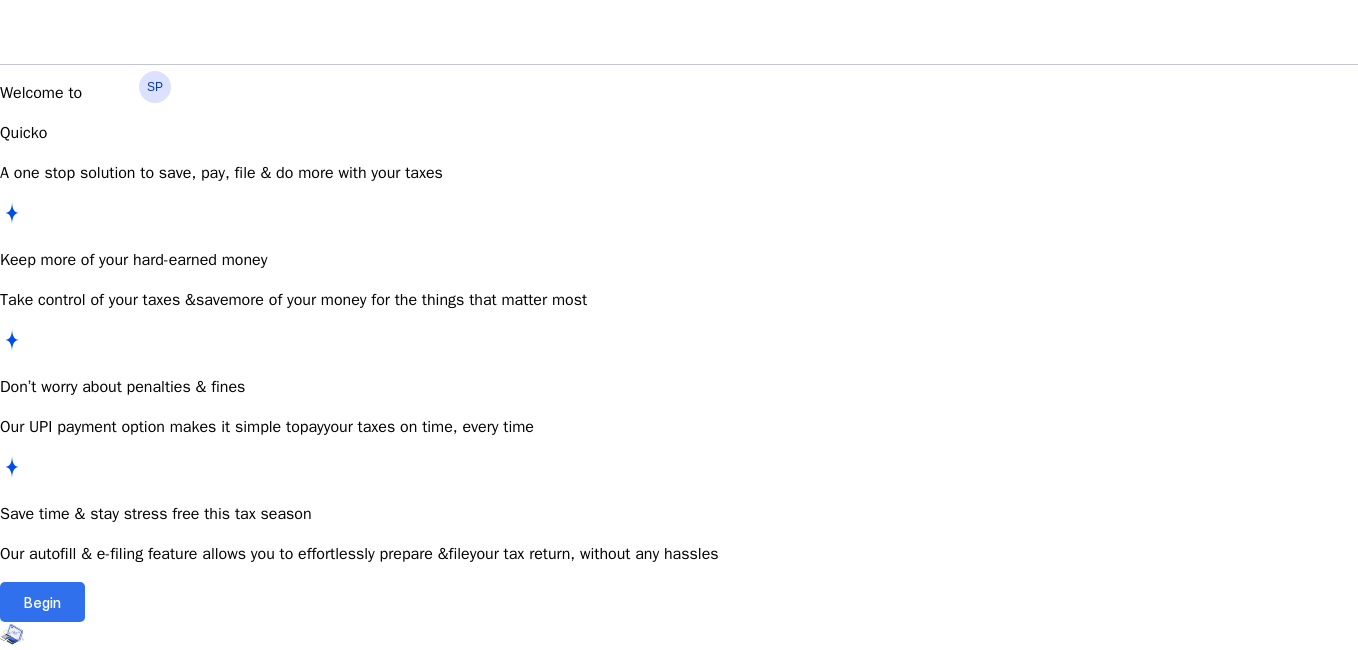 click on "Begin" at bounding box center (42, 602) 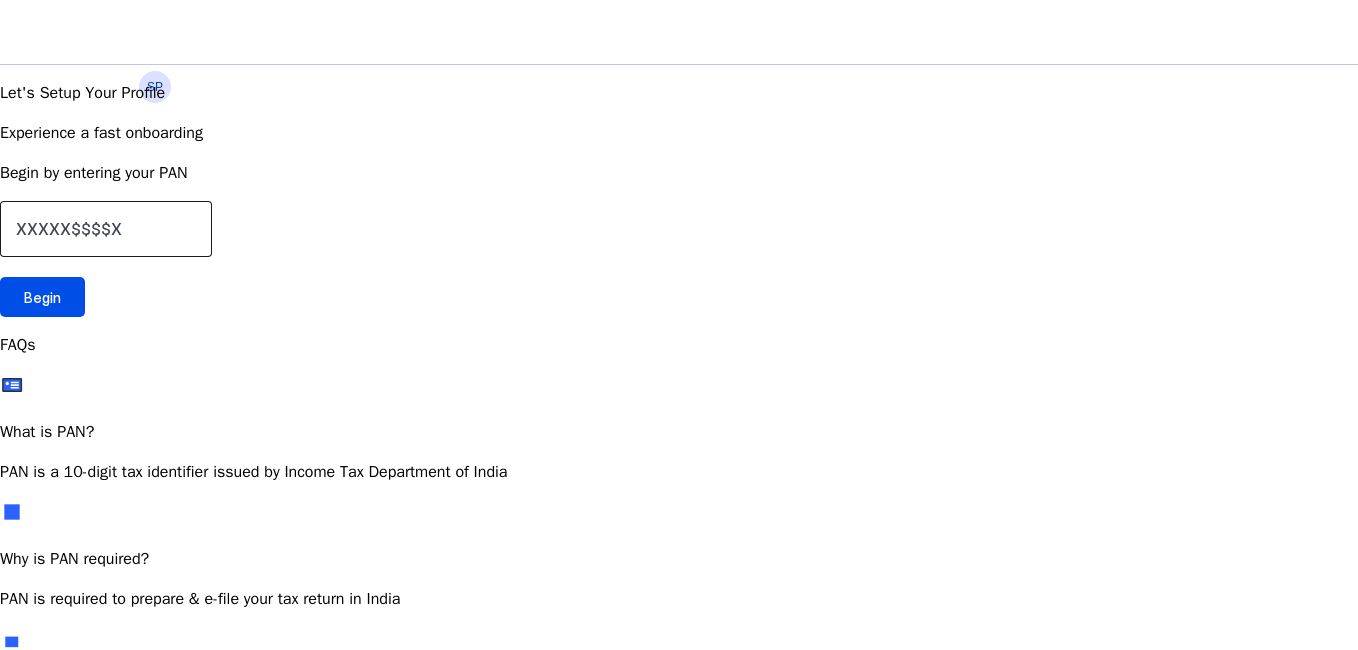 click at bounding box center [106, 229] 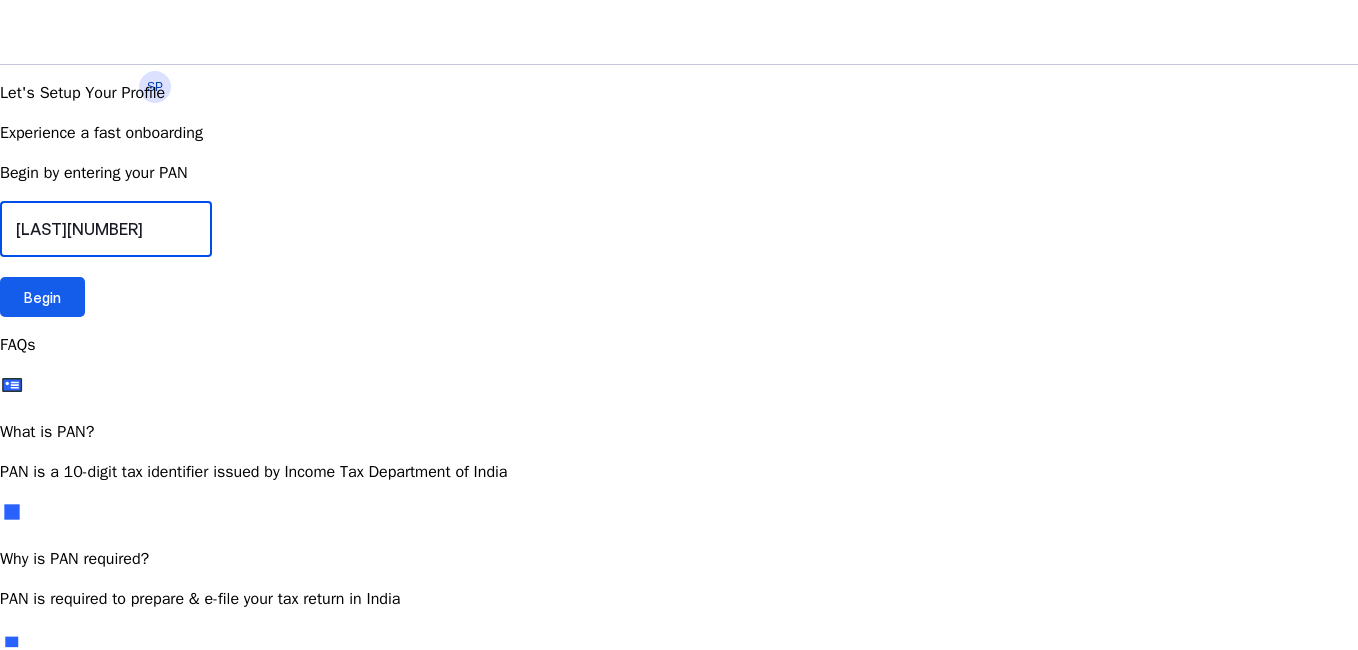 type on "akepp6521b" 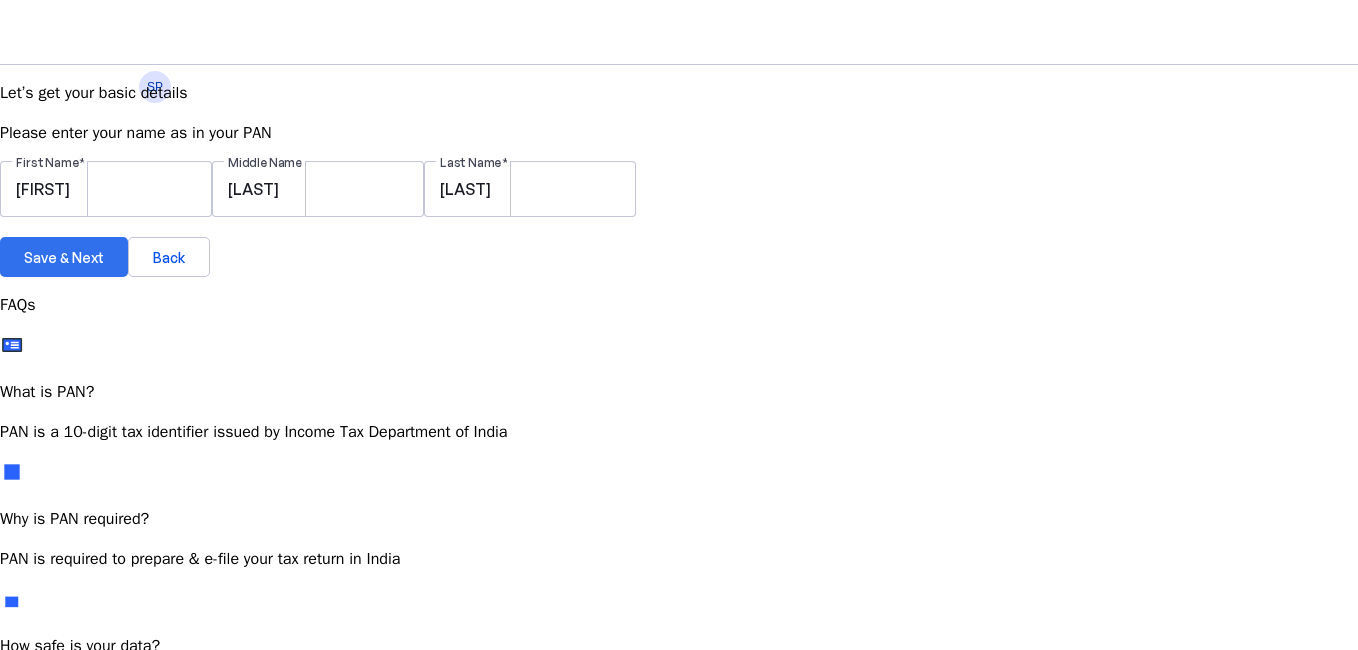 click on "Save & Next" at bounding box center (64, 257) 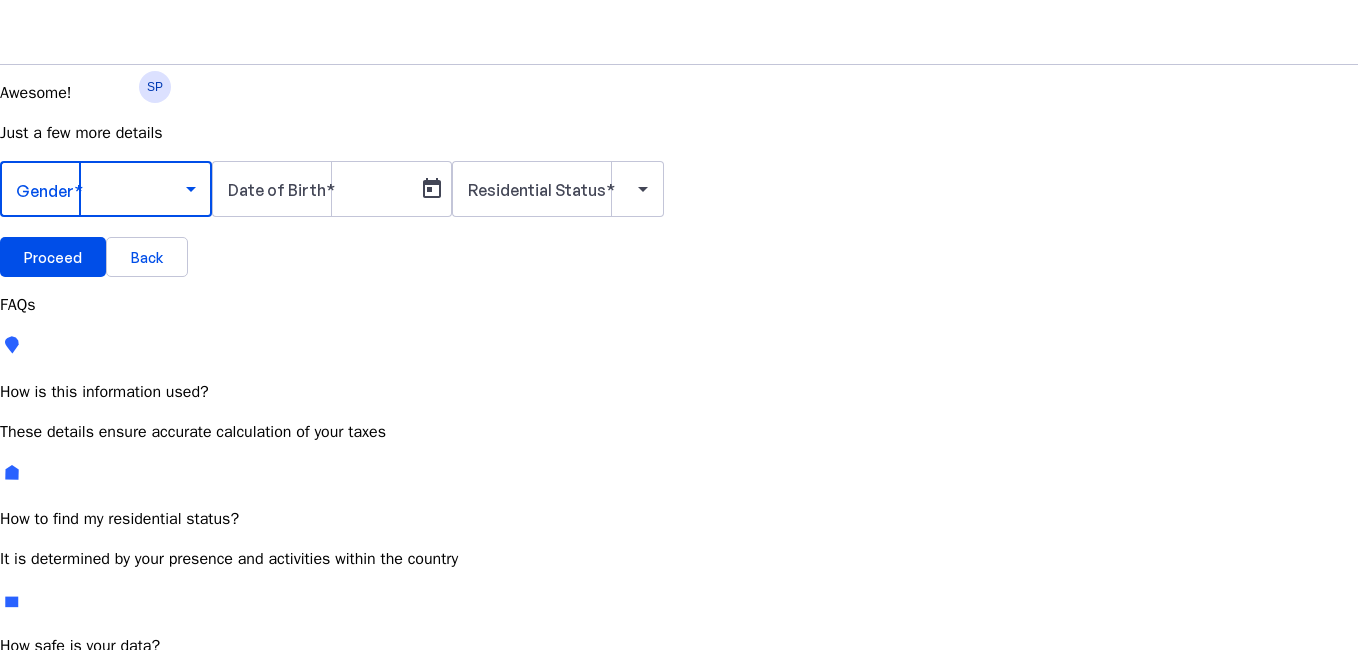 click at bounding box center (191, 189) 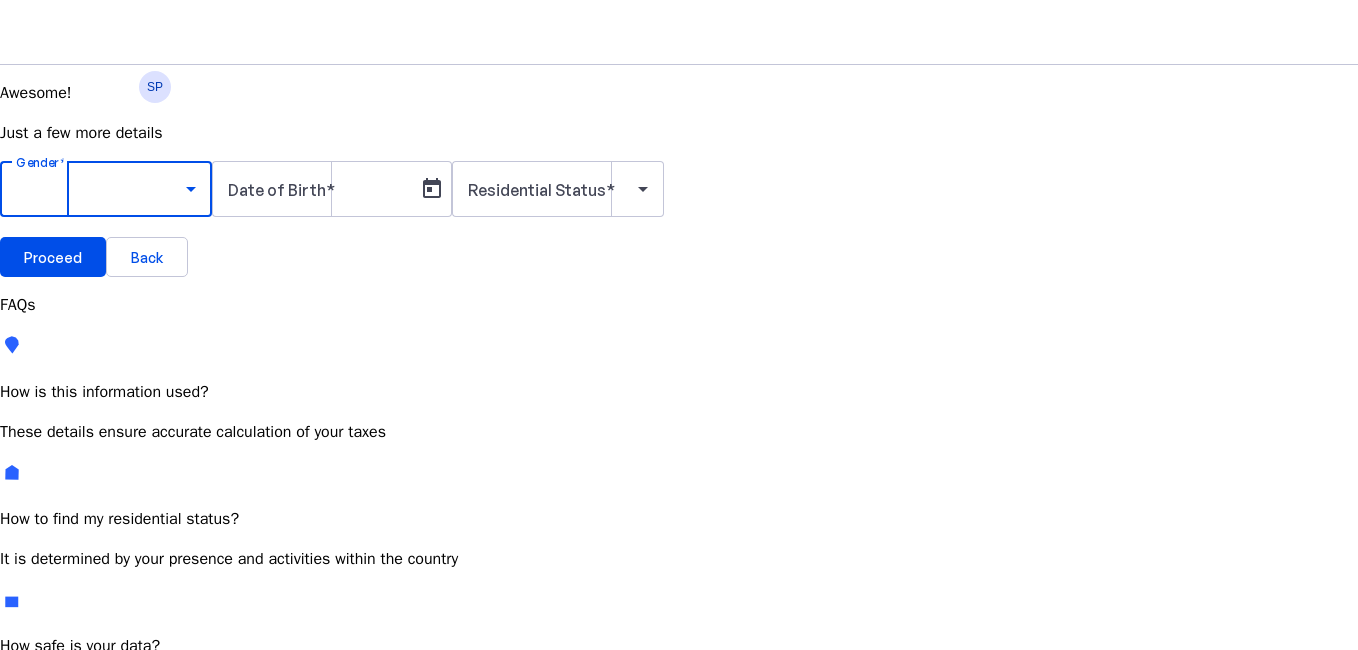 click on "Male" at bounding box center (154, 746) 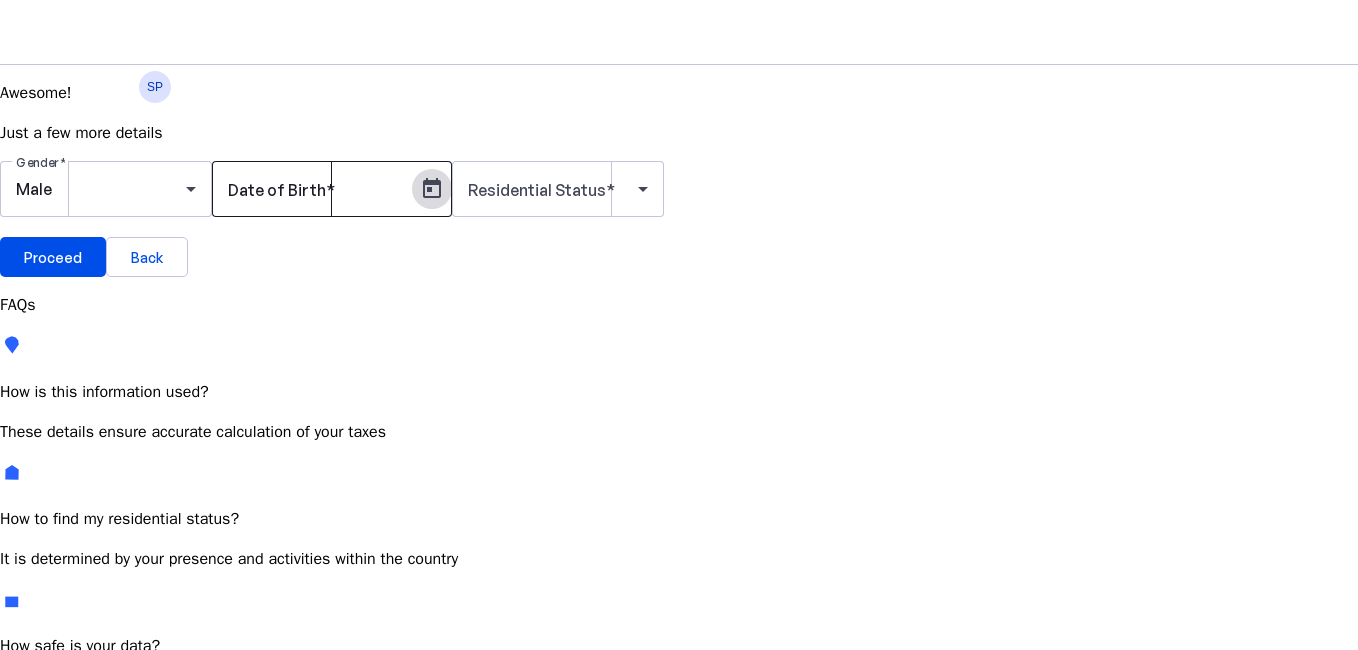 click at bounding box center (432, 189) 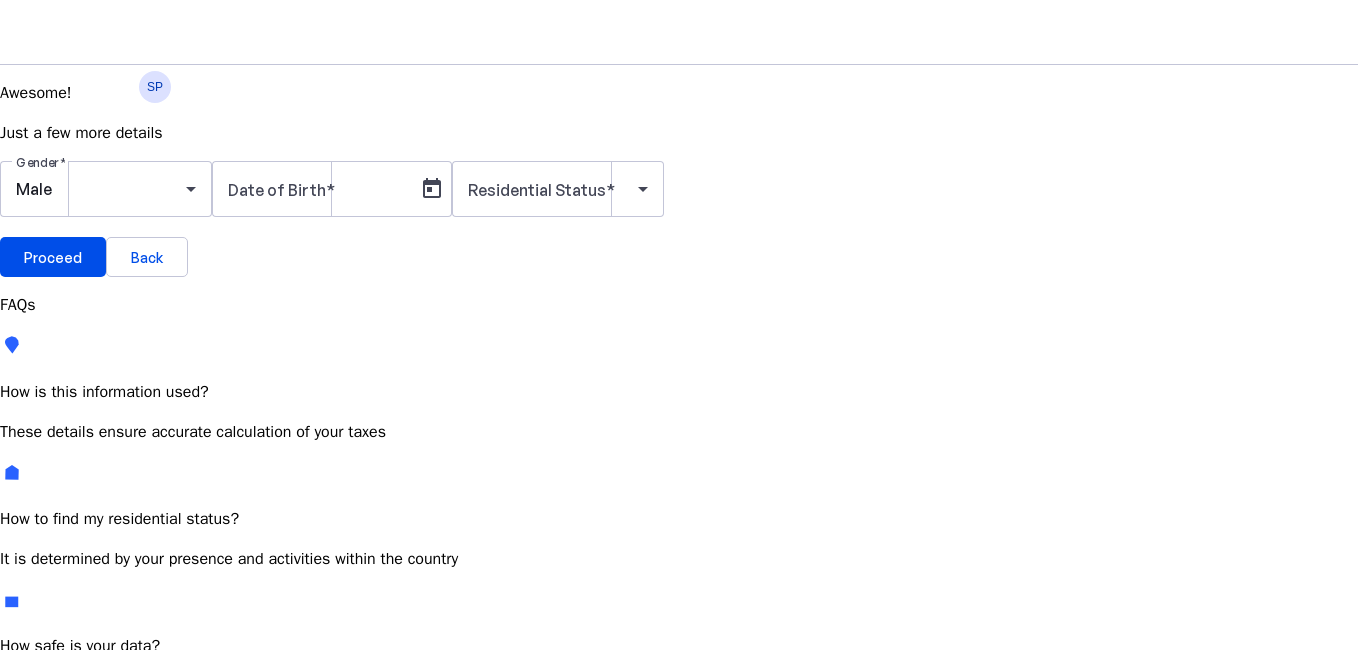 click at bounding box center (679, 714) 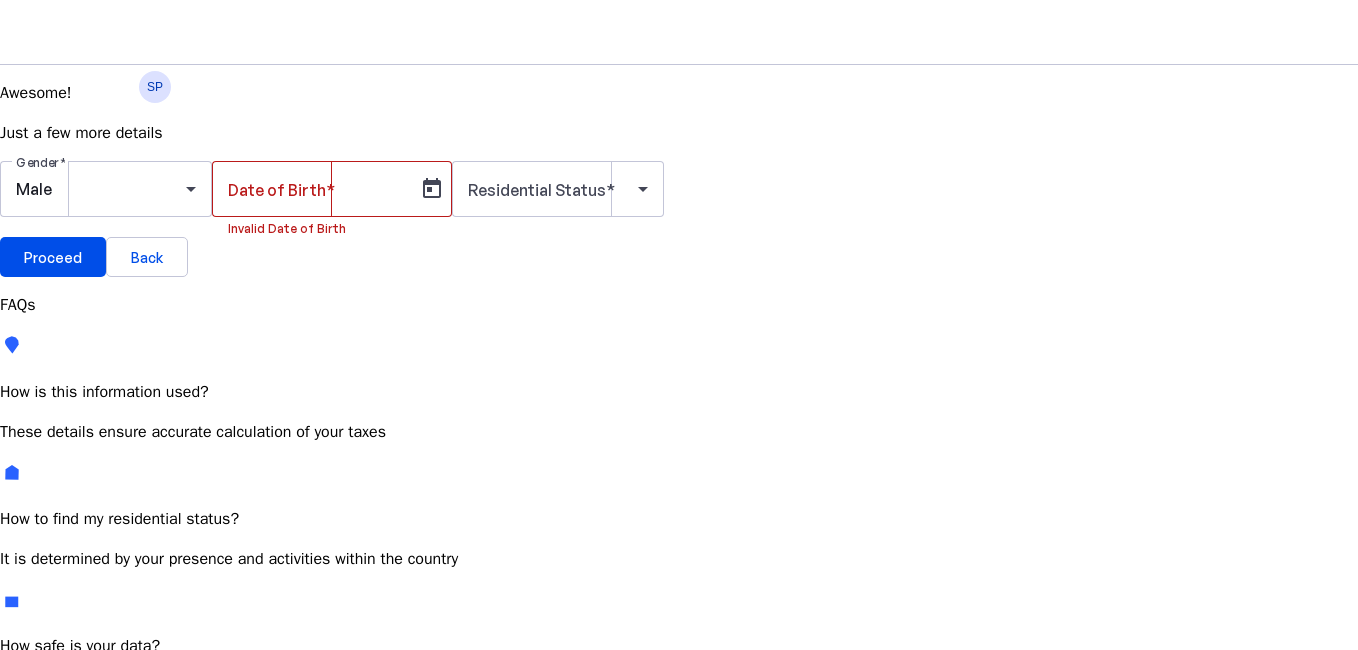 click on "Date of Birth" at bounding box center (277, 190) 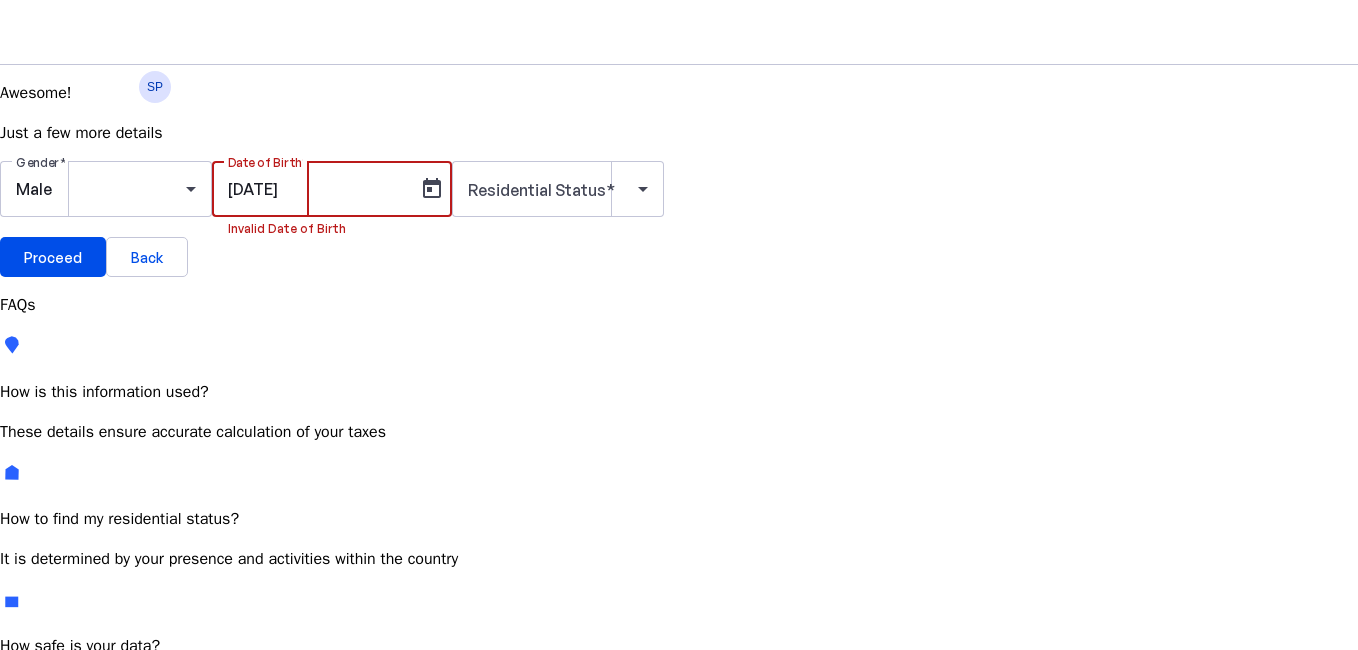 type on "02061980" 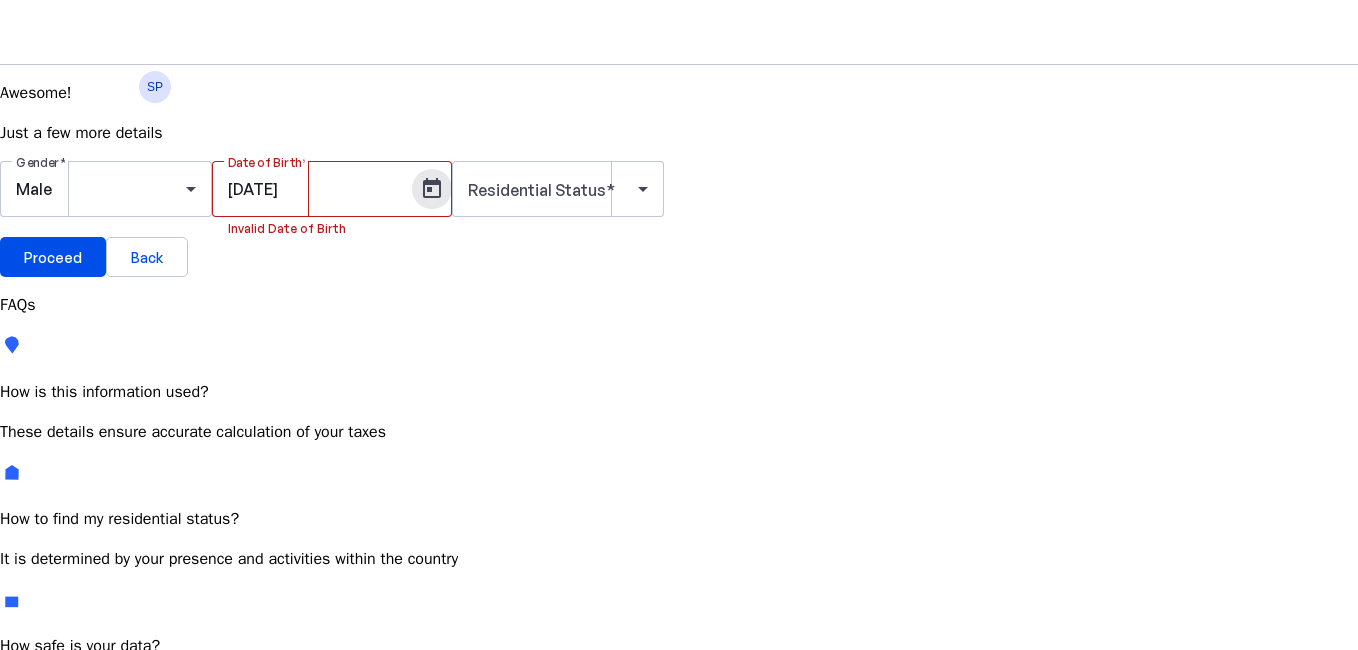 type 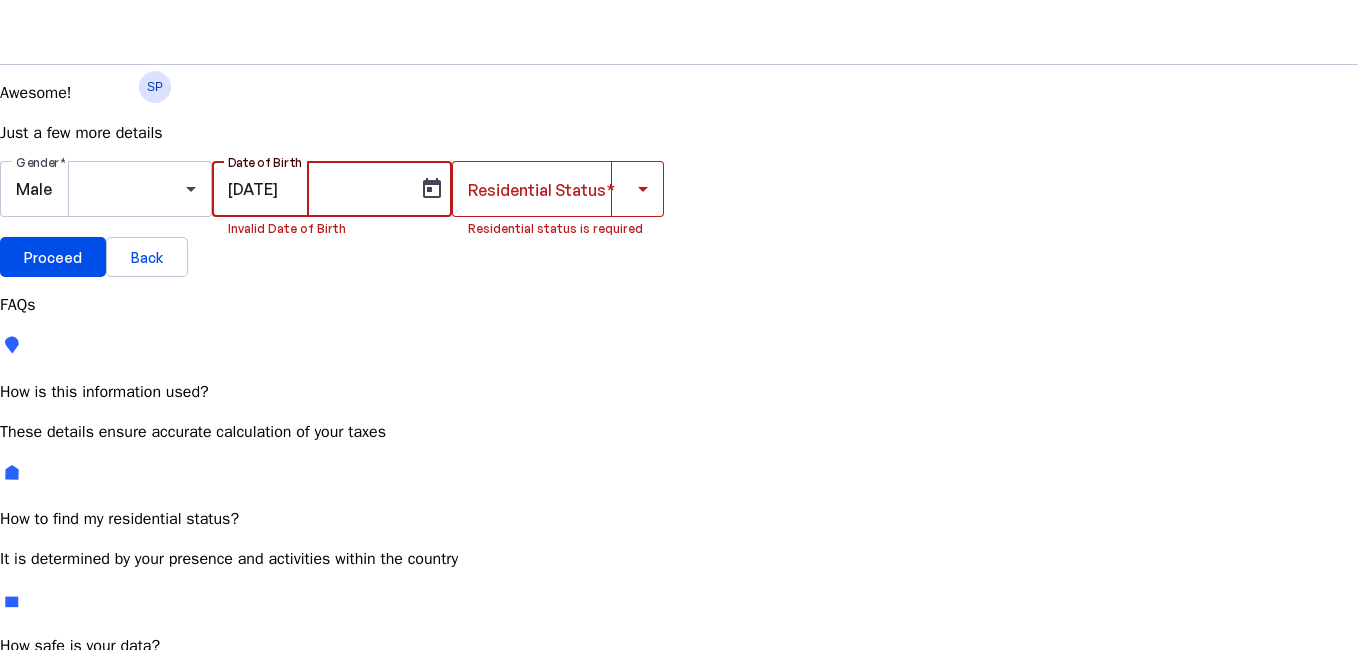 click on "02061980" at bounding box center (318, 189) 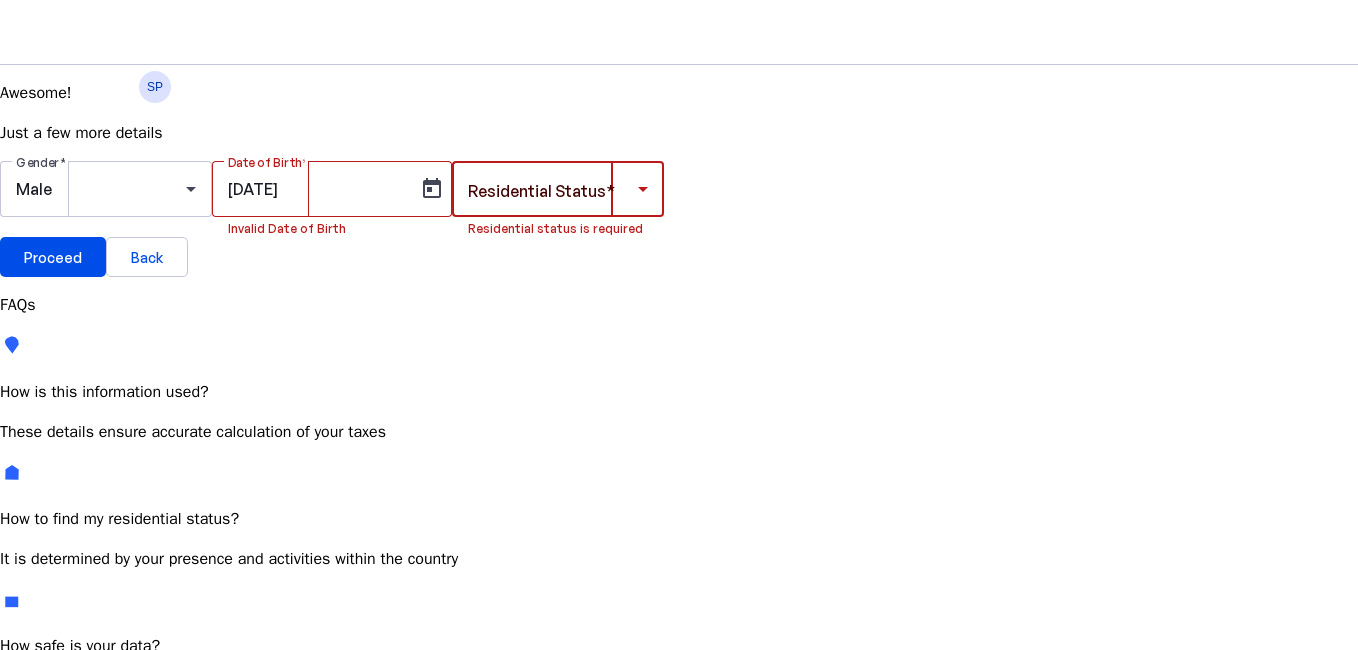 click at bounding box center (643, 189) 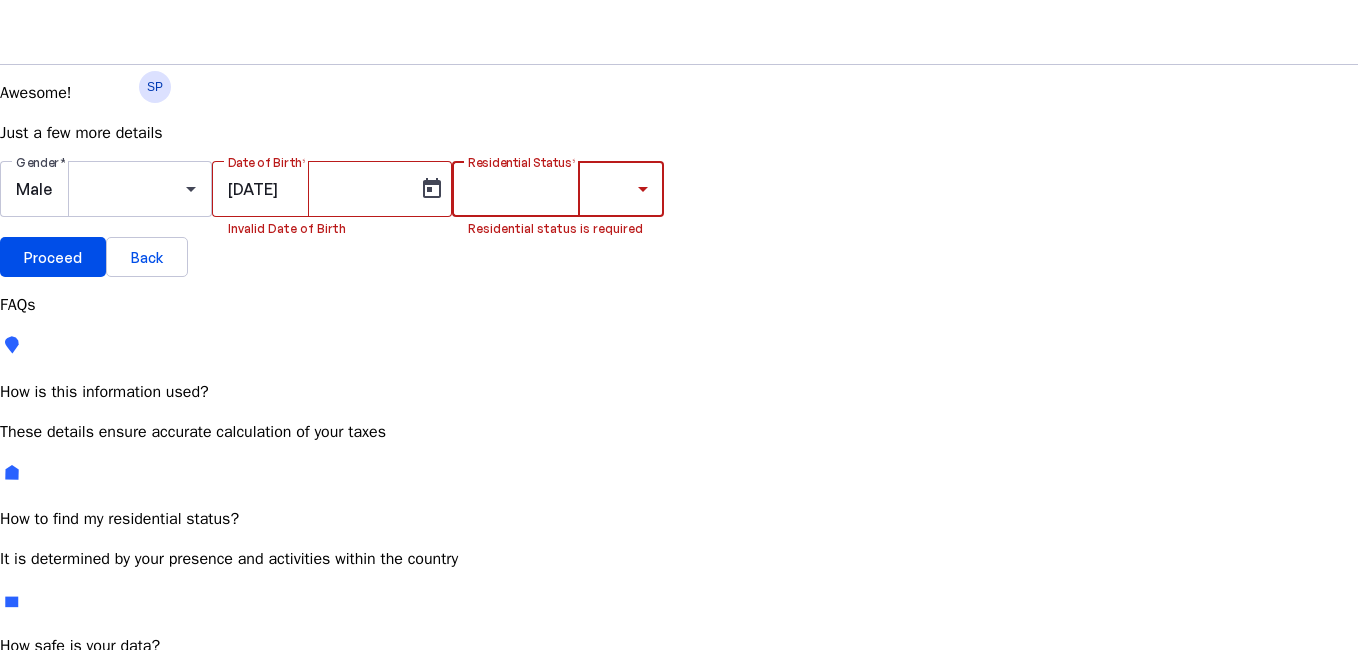 click on "Resident" at bounding box center (72, 748) 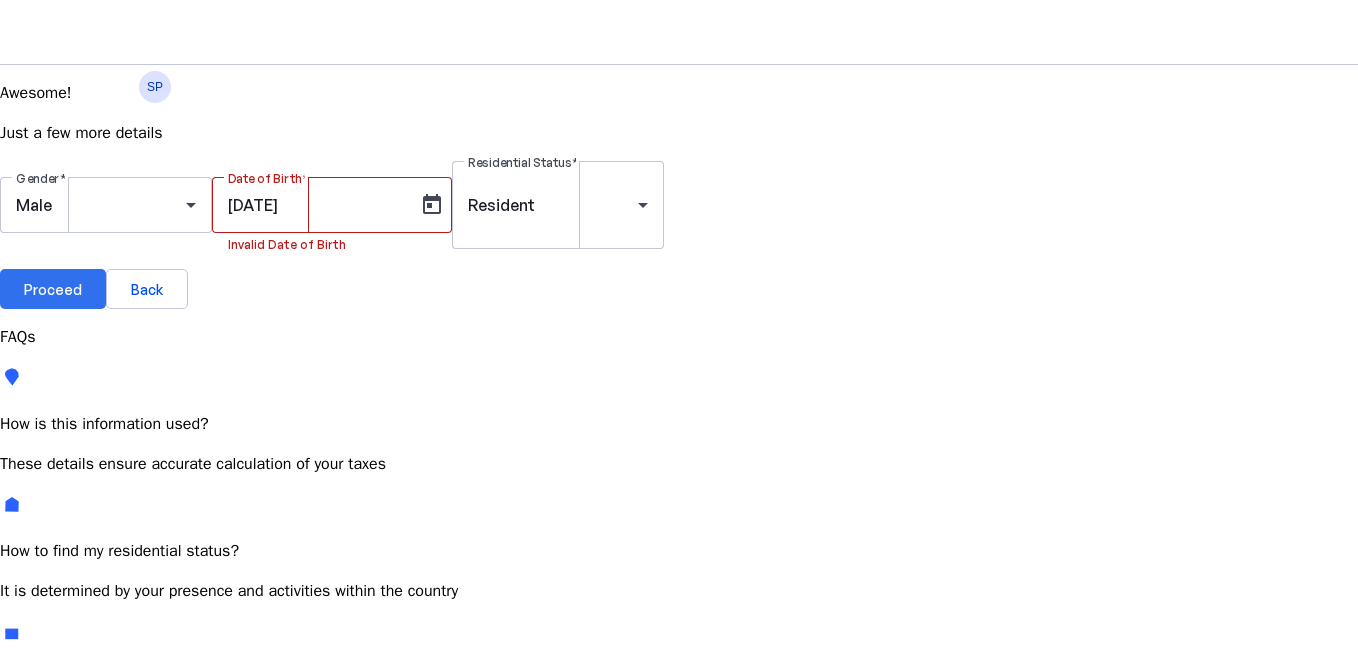 click on "Proceed" at bounding box center [53, 289] 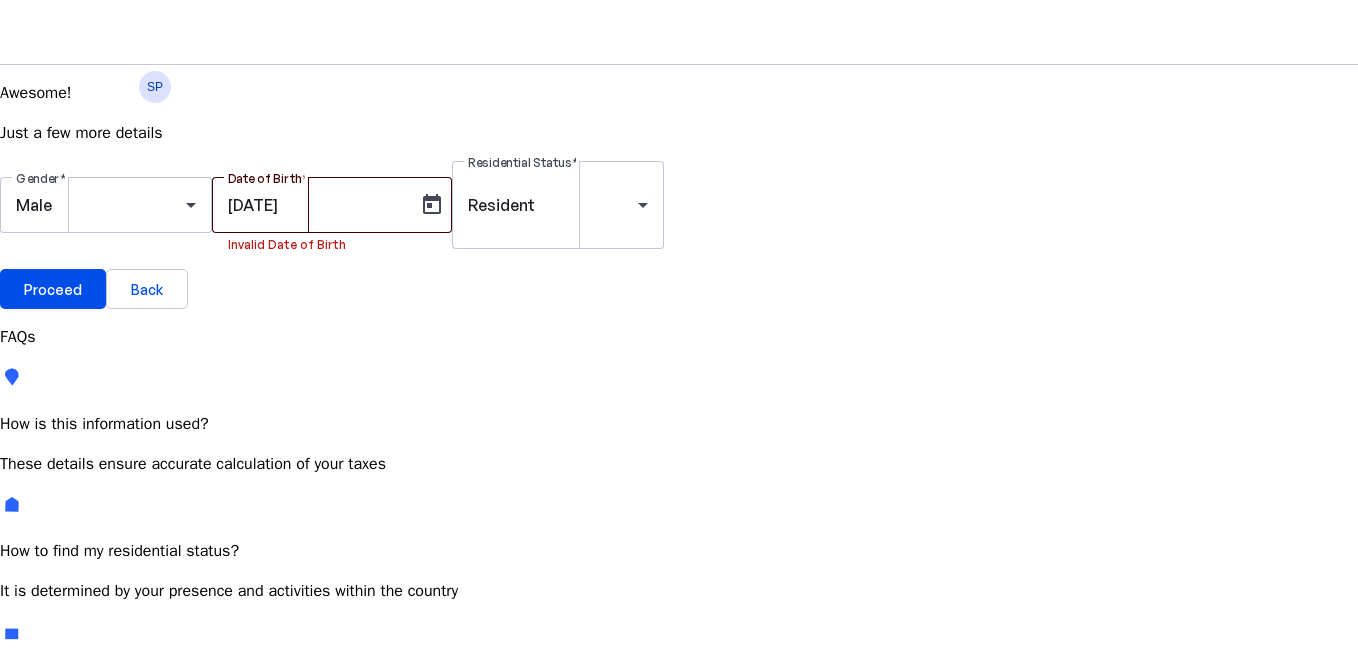 click on "02-06-1980" at bounding box center (318, 205) 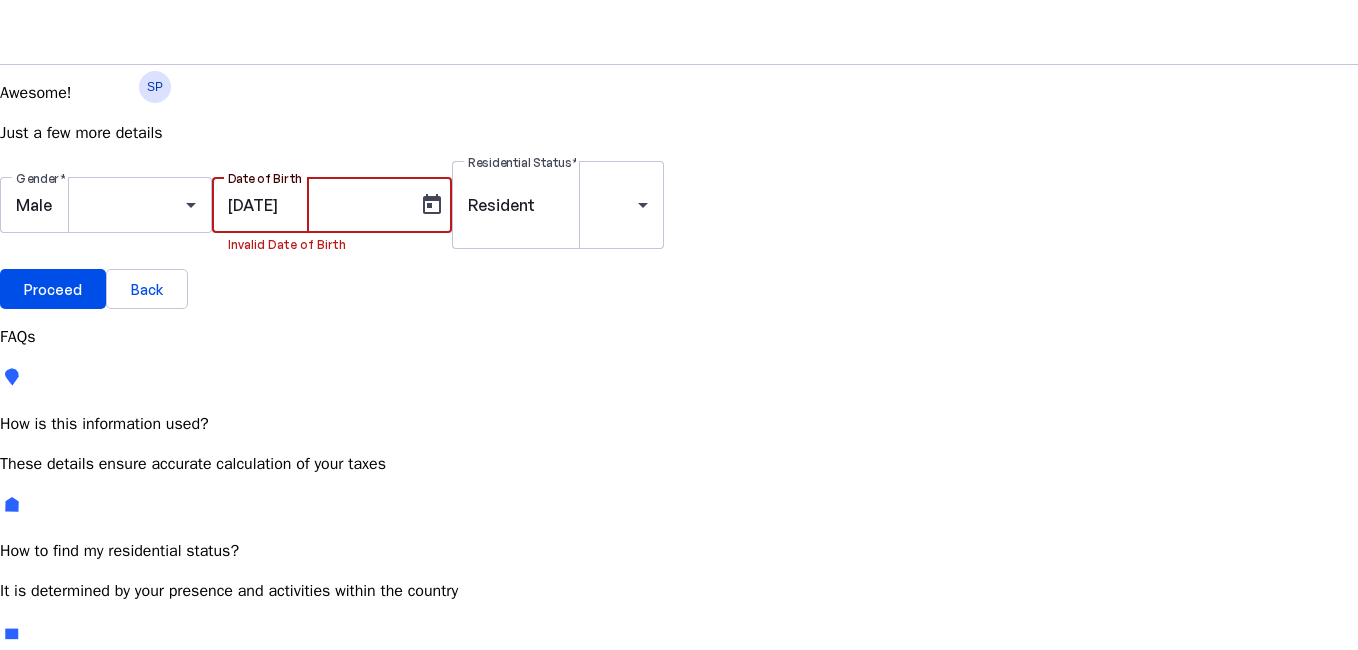click on "02-06/1980" at bounding box center (318, 205) 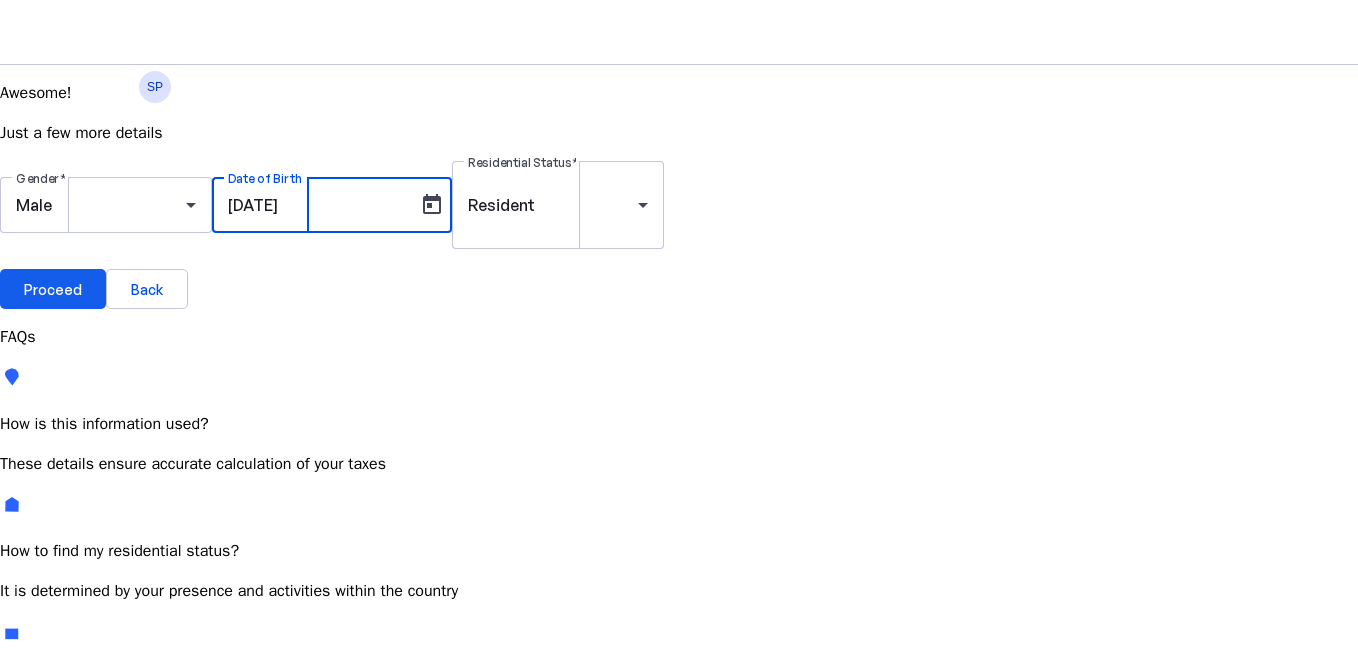 type on "02/06/1980" 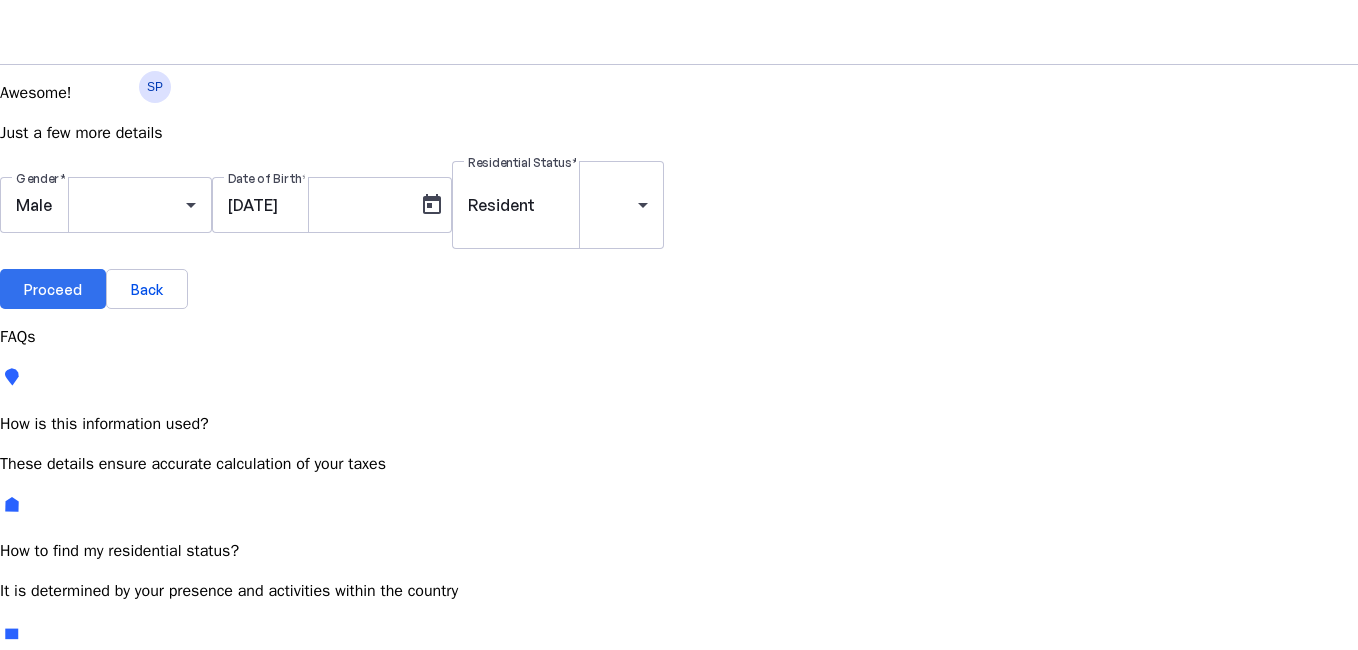 click on "Proceed" at bounding box center [53, 289] 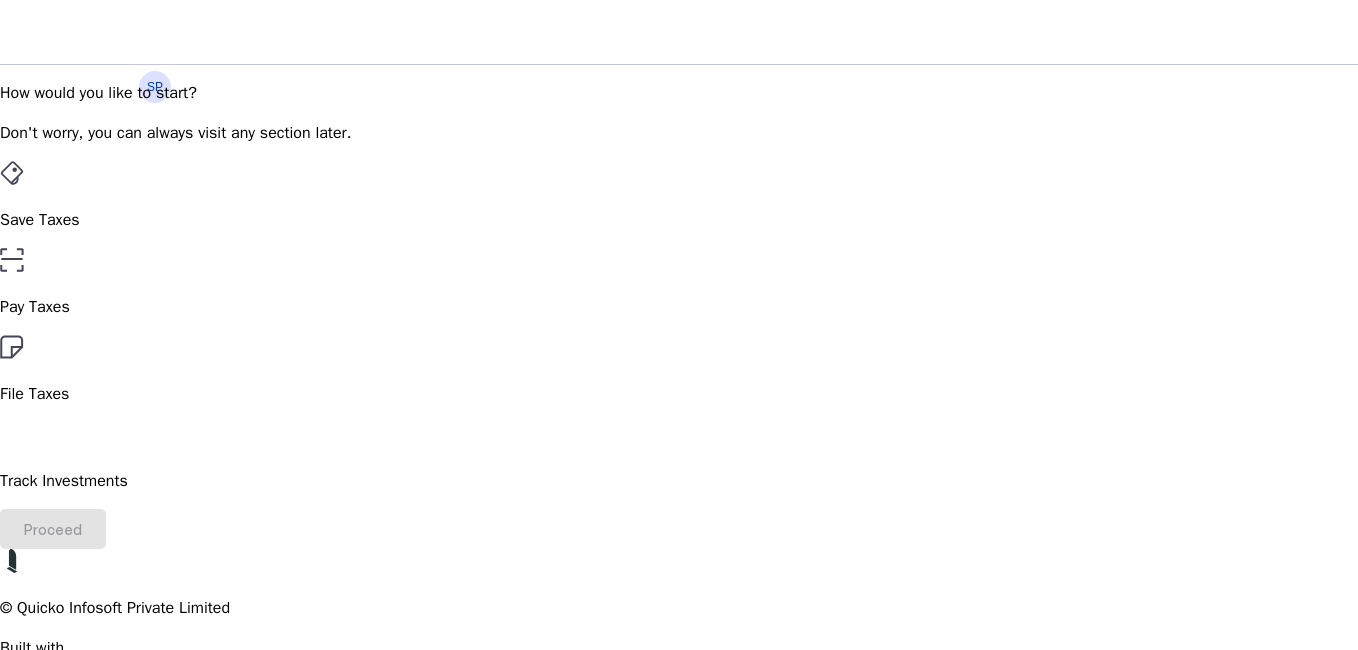click on "Save Taxes" at bounding box center [679, 220] 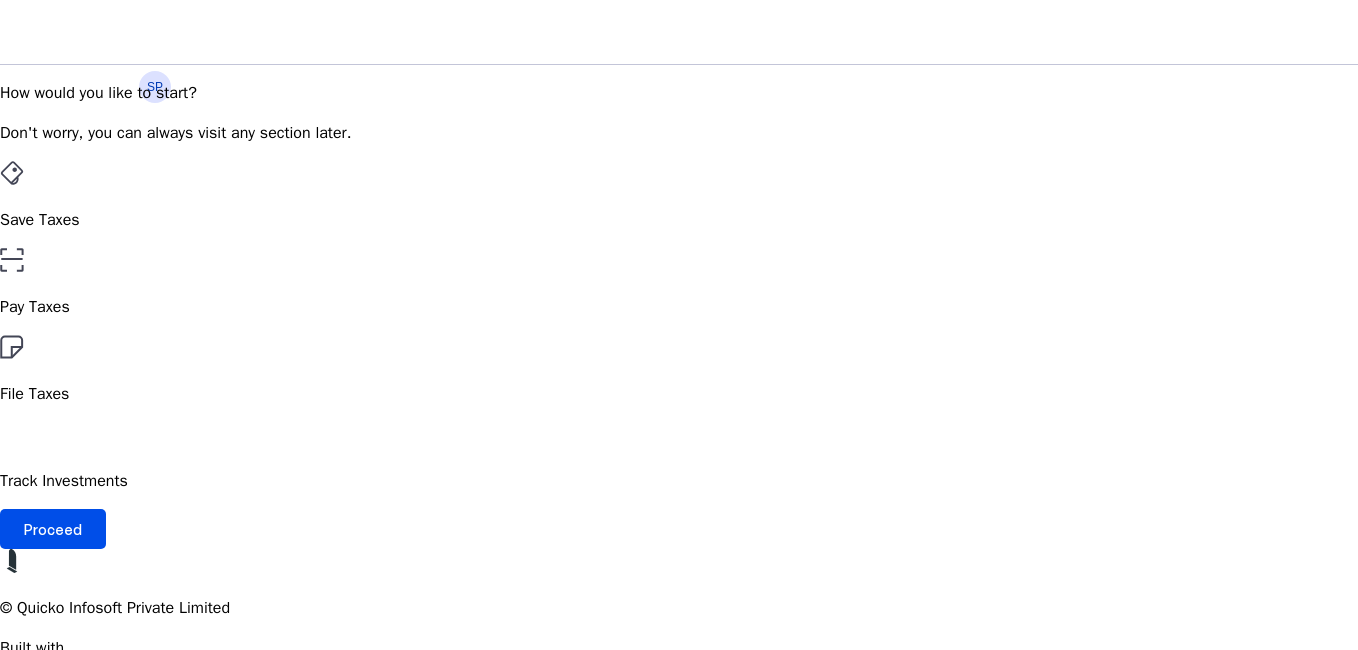 click on "Save Taxes" at bounding box center (679, 220) 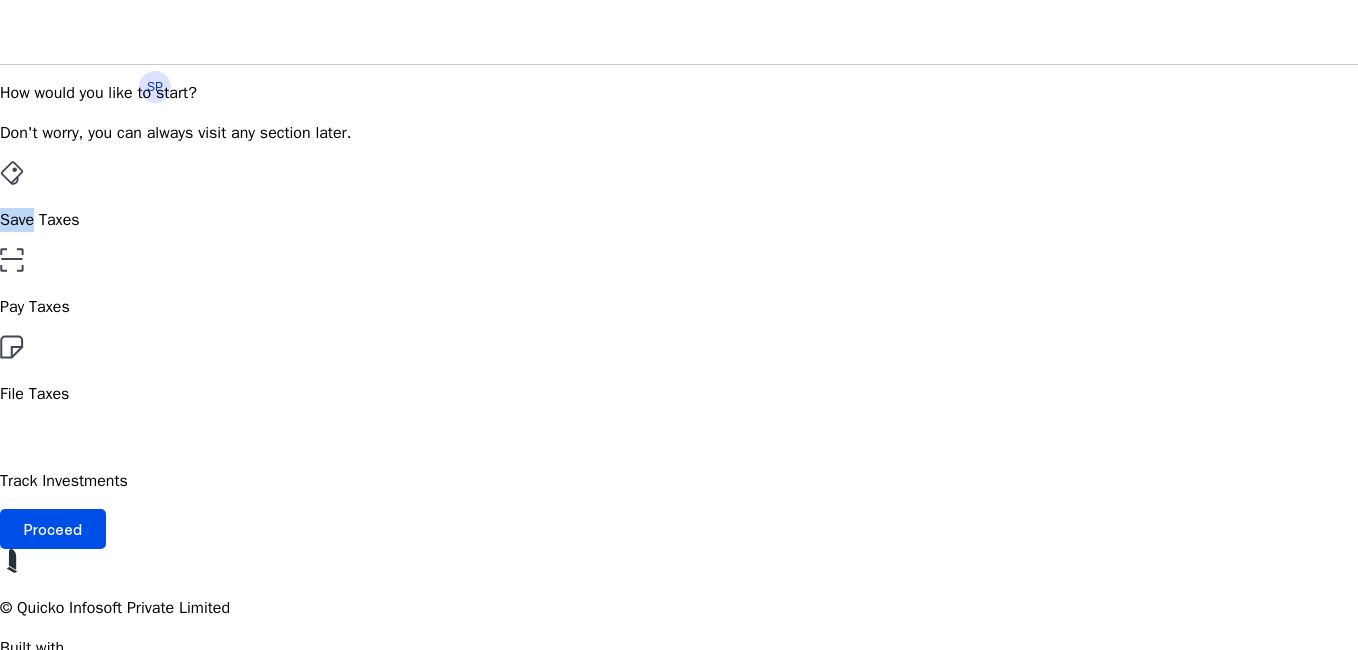 click on "Save Taxes" at bounding box center [679, 220] 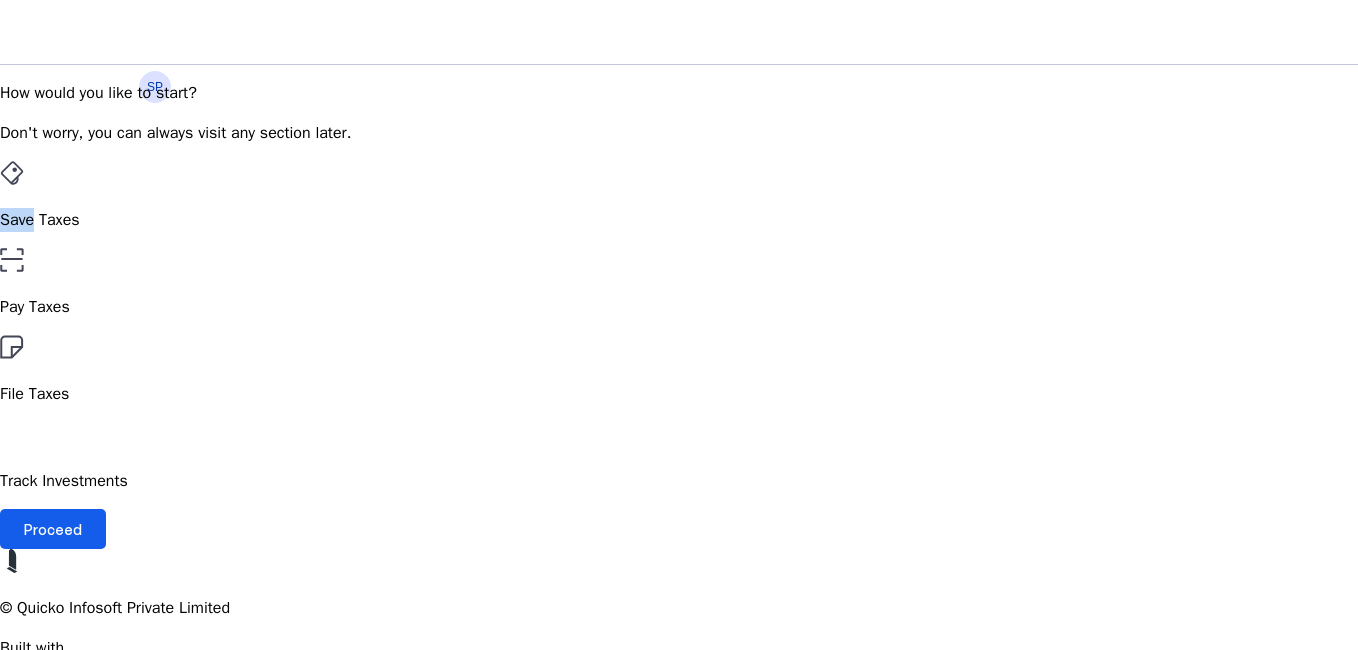 click on "Proceed" at bounding box center [53, 529] 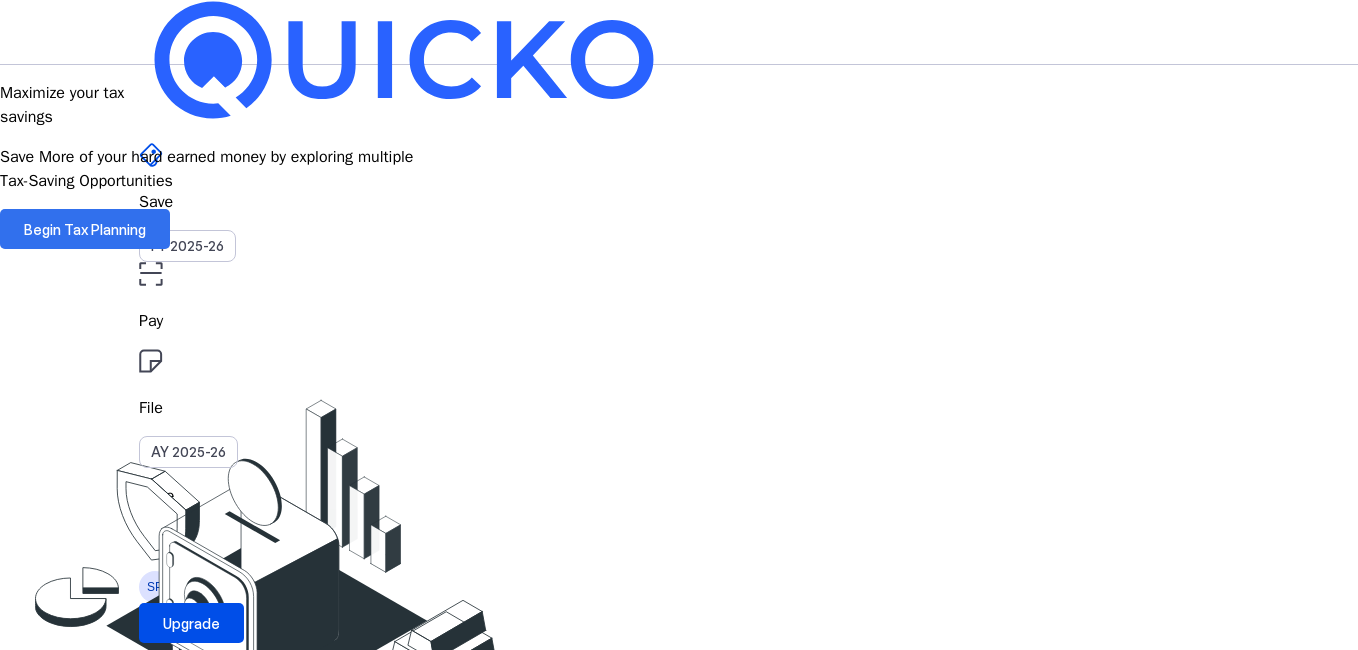 click on "Begin Tax Planning" at bounding box center [85, 229] 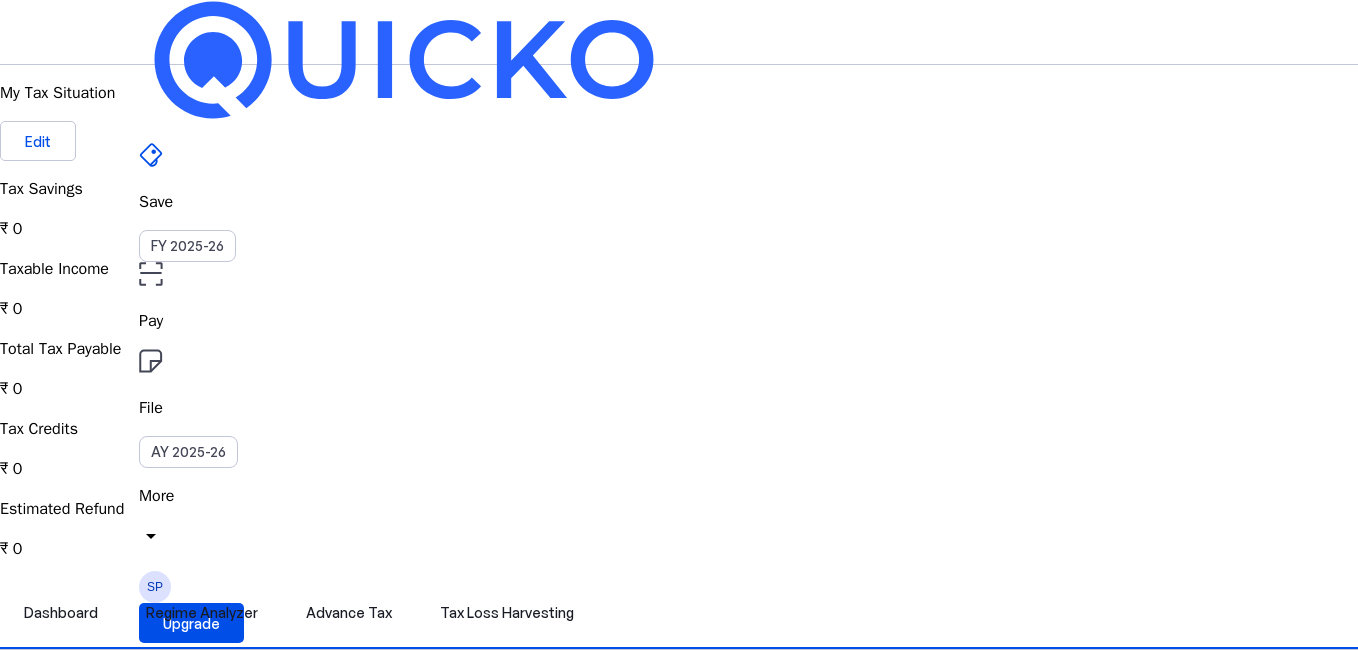 click on "Dashboard   Regime Analyzer   Advance Tax   Tax Loss Harvesting  Regime Analyser New Regime Chosen Regime View Comparision  4.8/5 | 1400 reviews  We do your taxes Expert will prepare, review & e-file your tax return, making sure nothing gets missed.  Get in touch  Documents Tax Computation Summary A brief summary of how we arrived at your final taxability based on your financial situation download Advance Tax Quarter 2 Current Quarter  Sep 15, 2025  Due Date  ₹ 0  Tax Dues Explore Tax Loss Harvesting  Coming Soon!  Connect to your broker! Link your broker & view tax saving opportunities! View Simulator National Pension Scheme Tax-saving plan that   pays you back Lower your taxes, grow your future. Benefit   from compounding growth with long-term   security. open_in_new_tab  Invest now  In partnership with" at bounding box center [679, 2133] 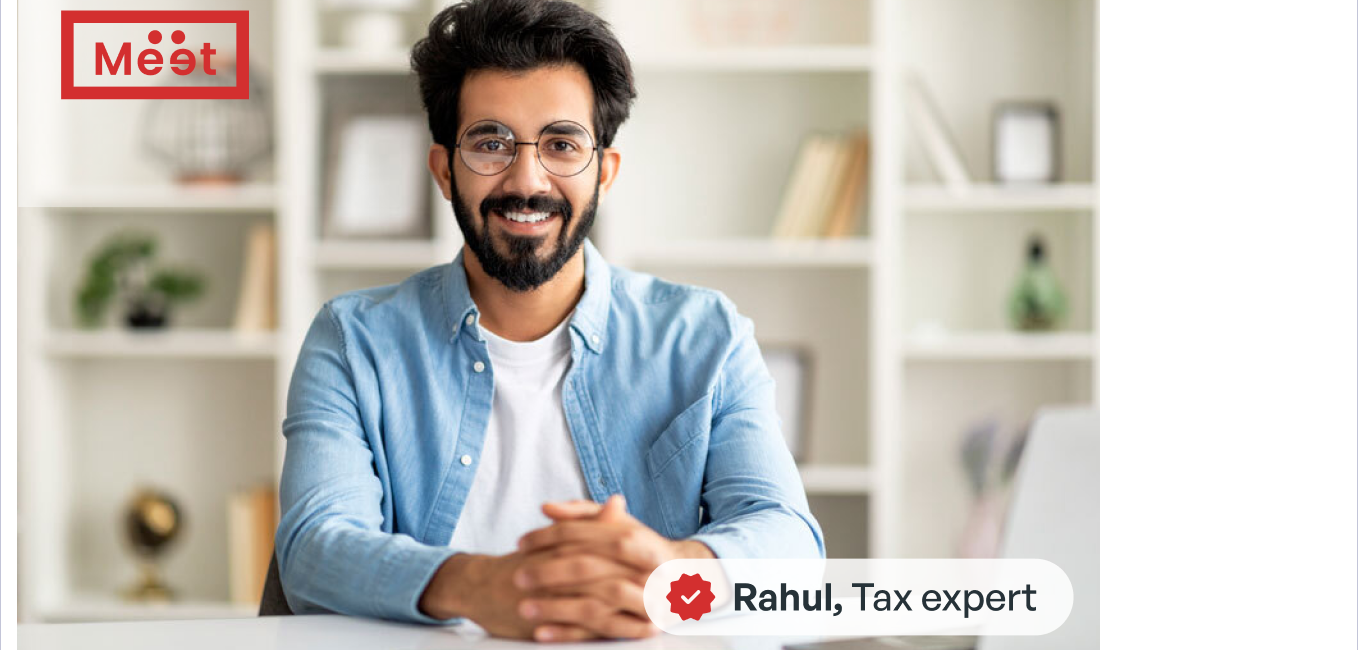 scroll, scrollTop: 994, scrollLeft: 0, axis: vertical 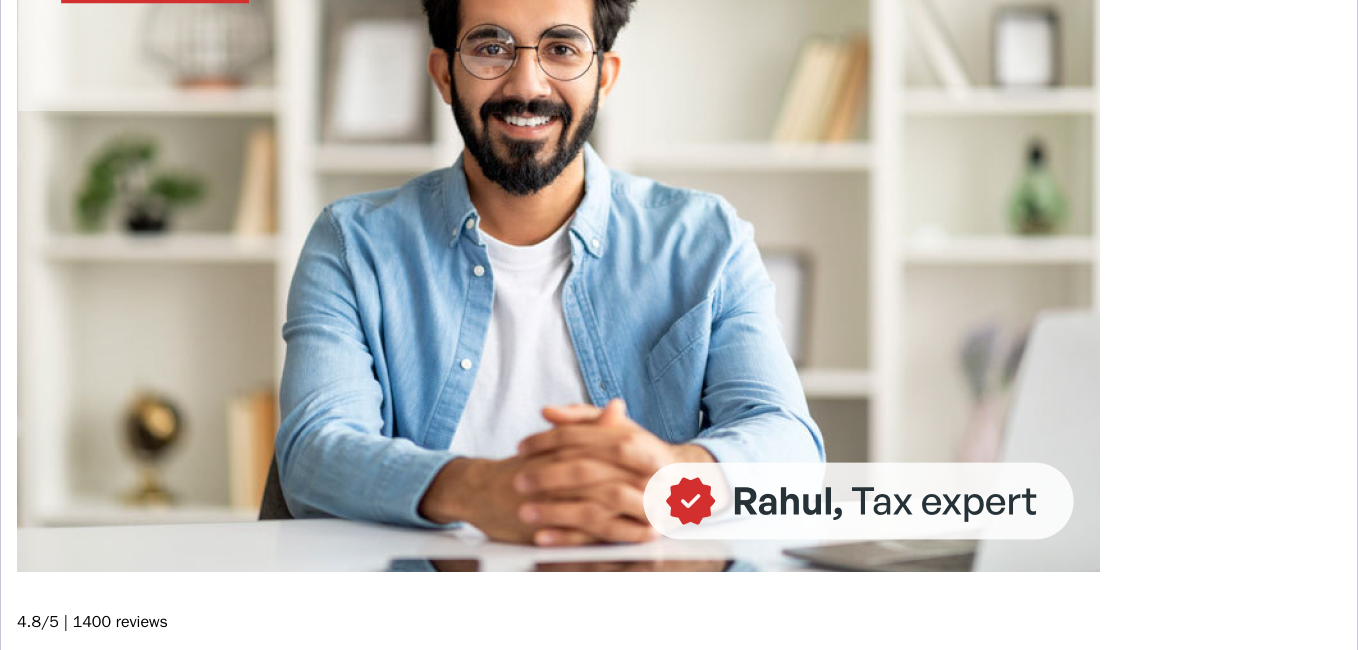 click on "download" at bounding box center [27, 991] 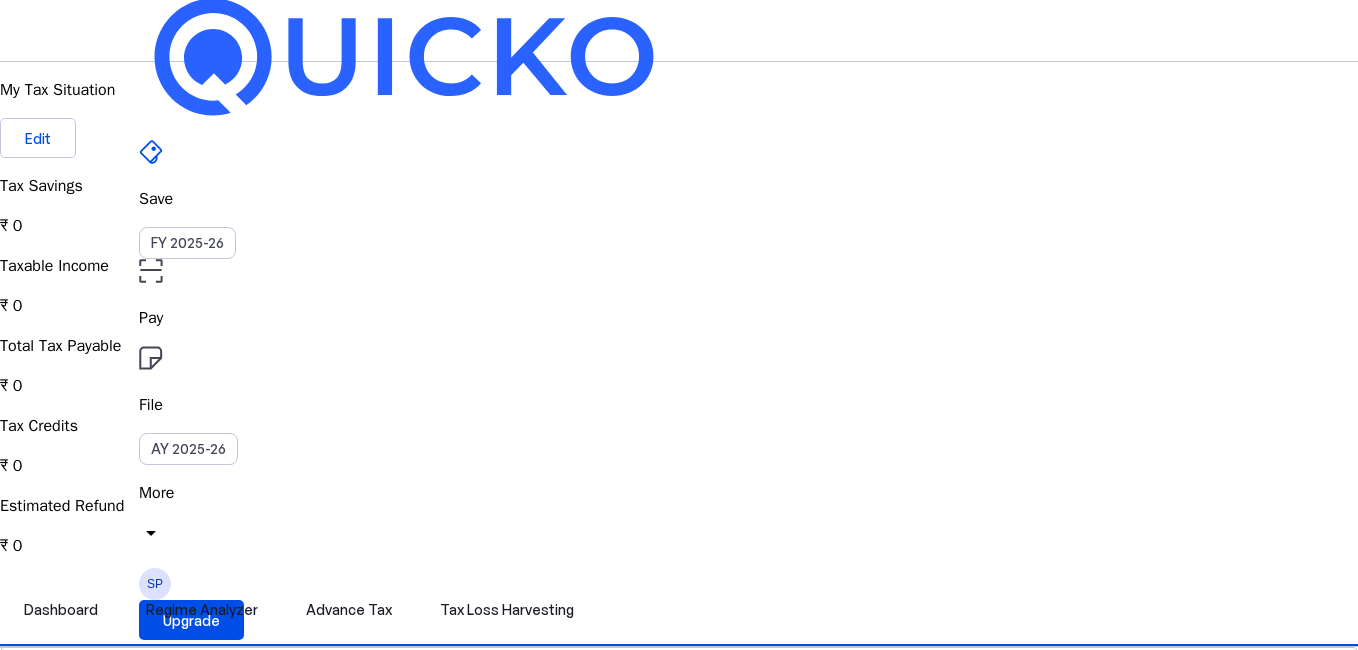 scroll, scrollTop: 0, scrollLeft: 0, axis: both 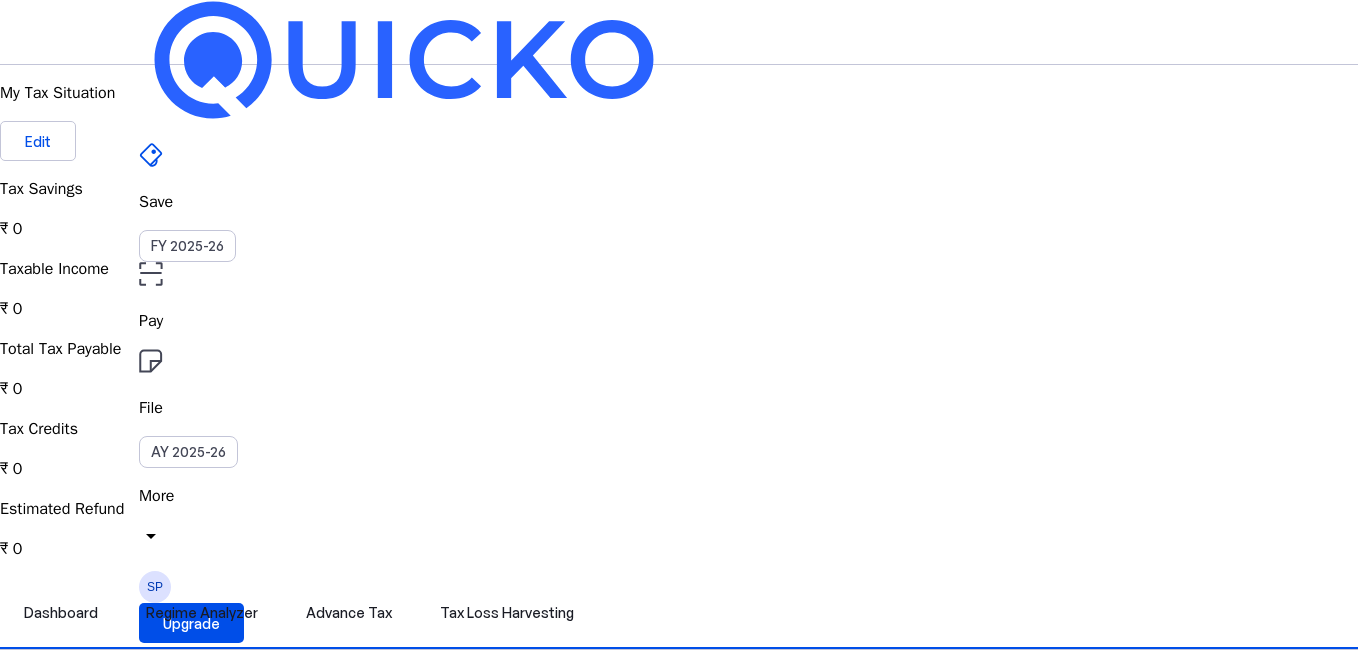 click on "File" at bounding box center [679, 321] 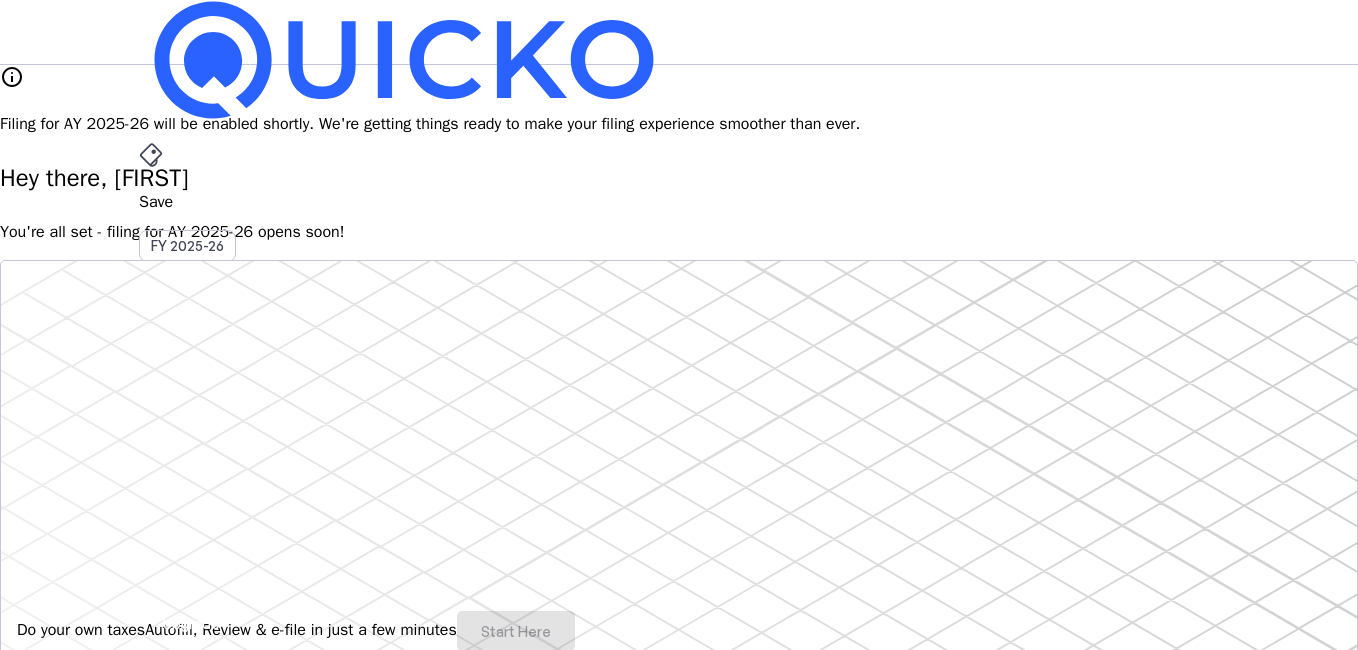 click on "AY 2025-26" at bounding box center [188, 452] 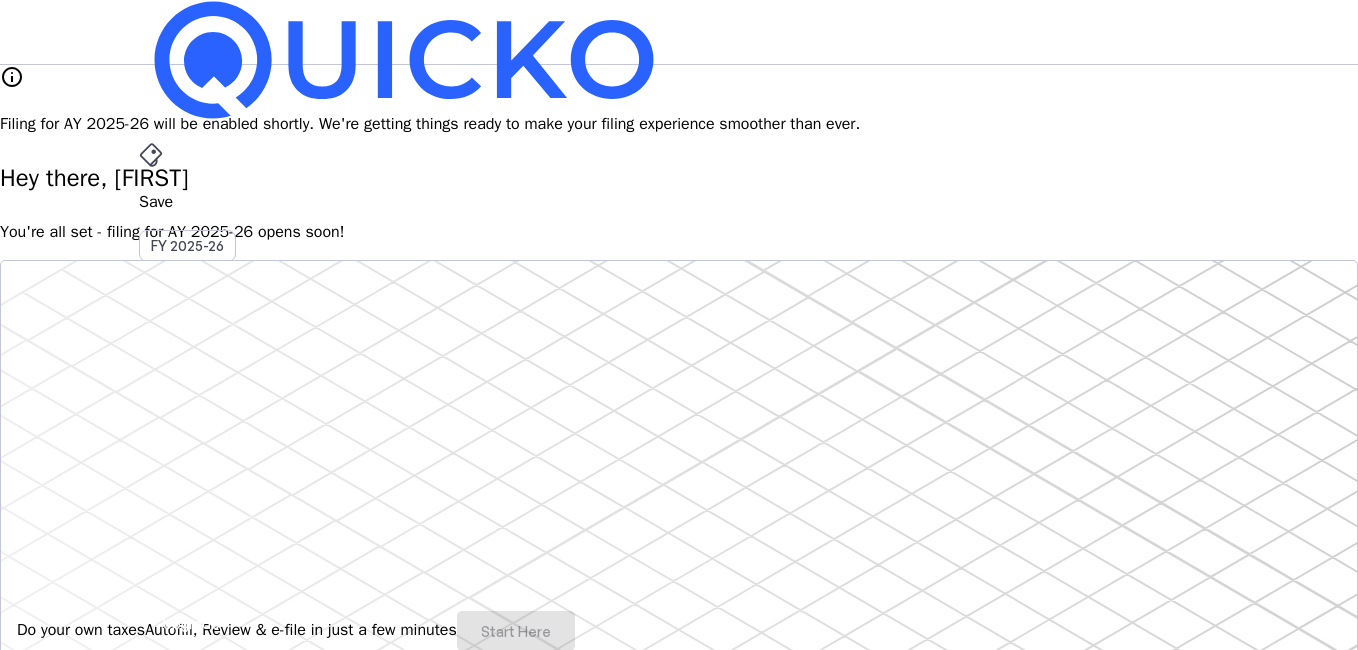 click on "arrow_drop_down" at bounding box center (151, 536) 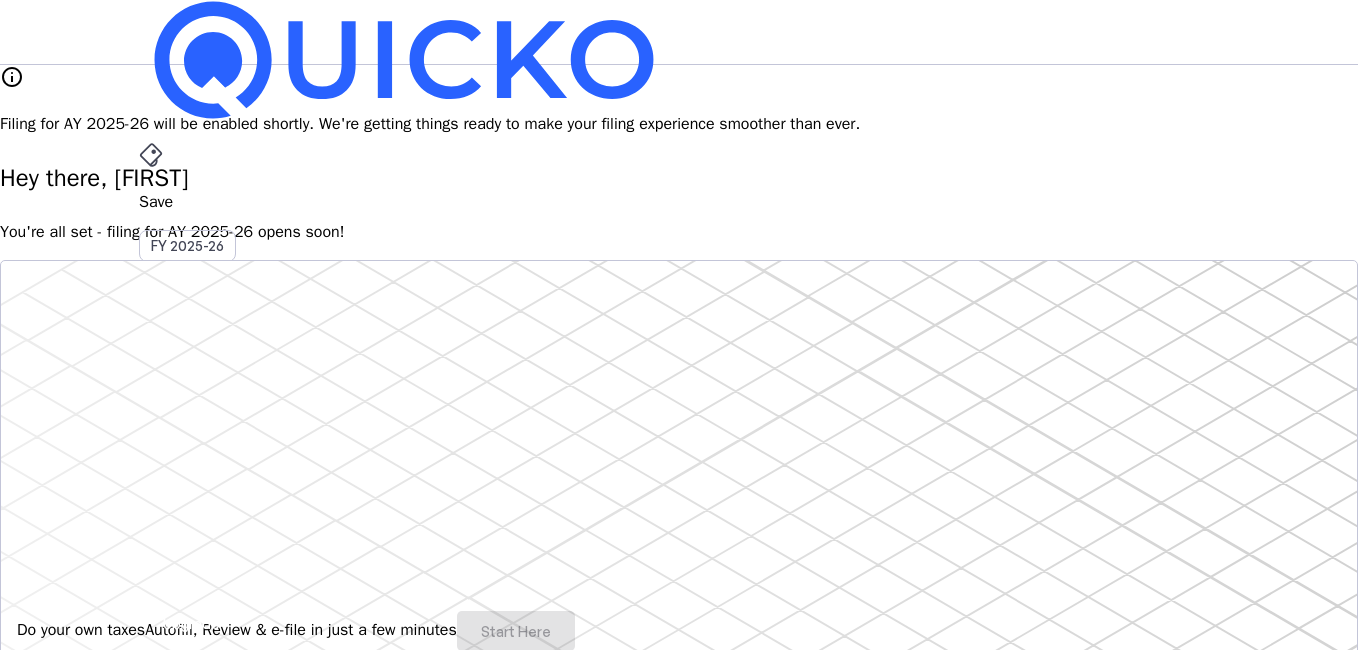 click on "Upgrade" at bounding box center (191, 623) 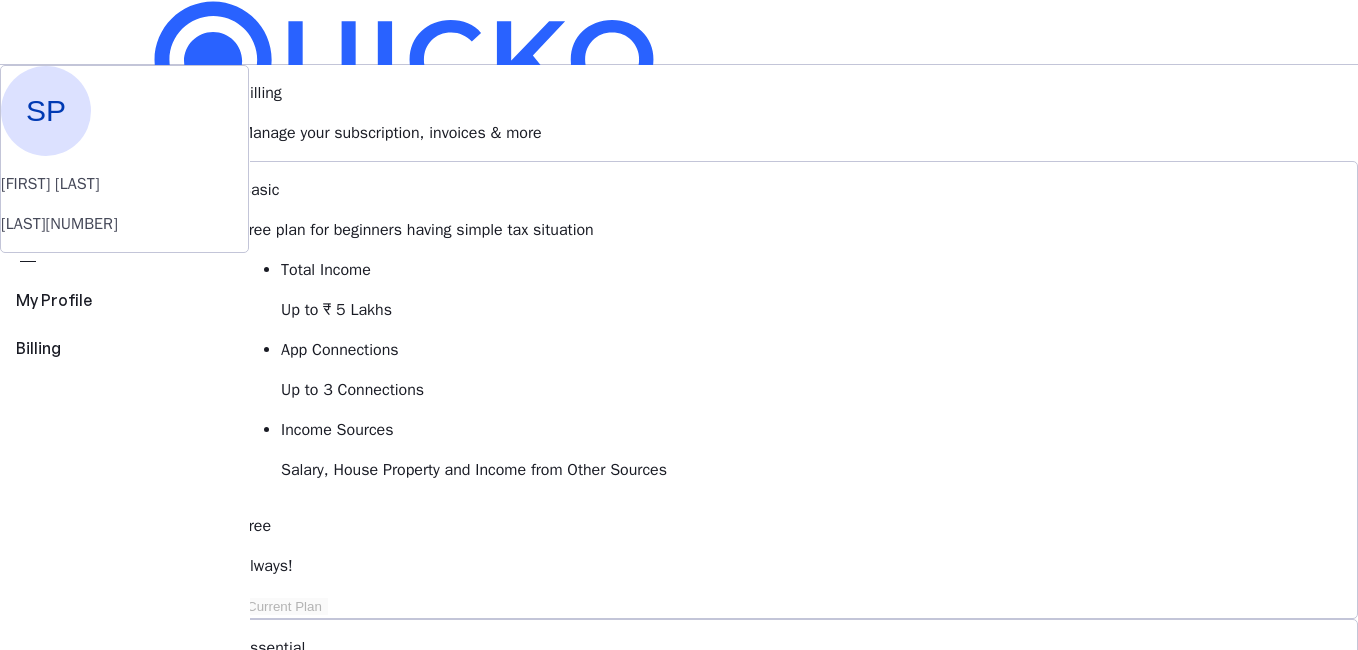 click on "Billing" at bounding box center (799, 93) 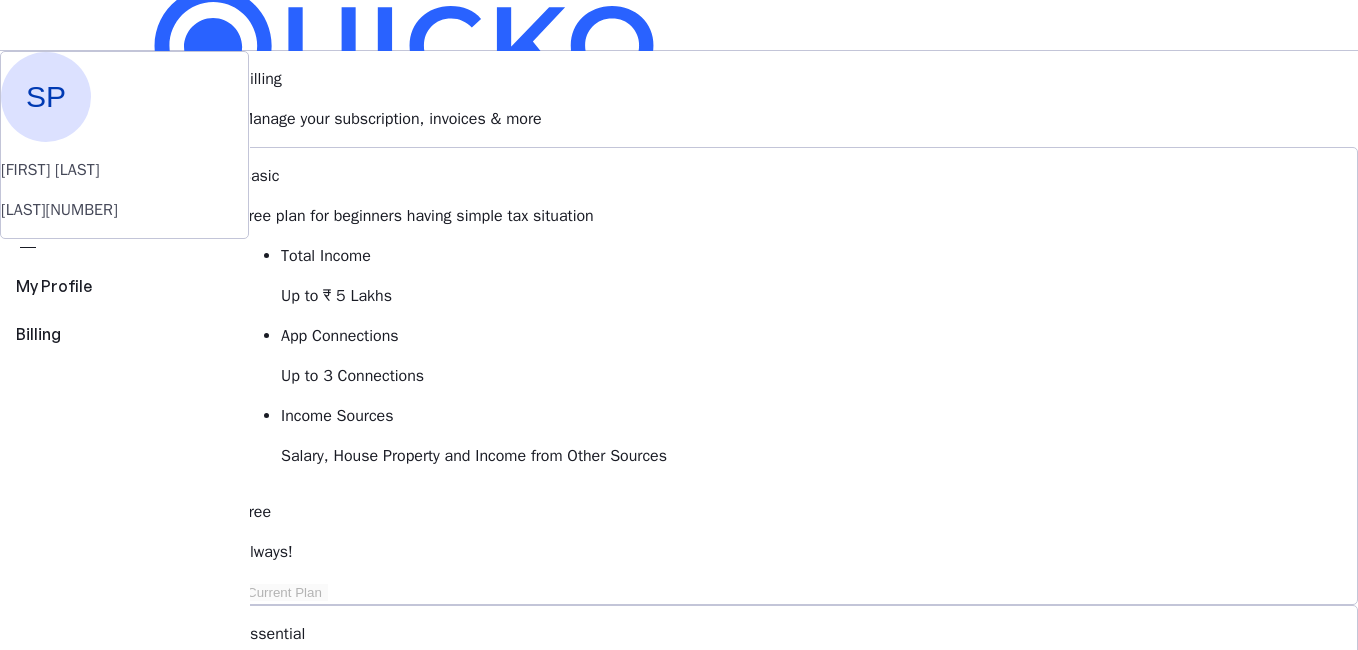 scroll, scrollTop: 0, scrollLeft: 0, axis: both 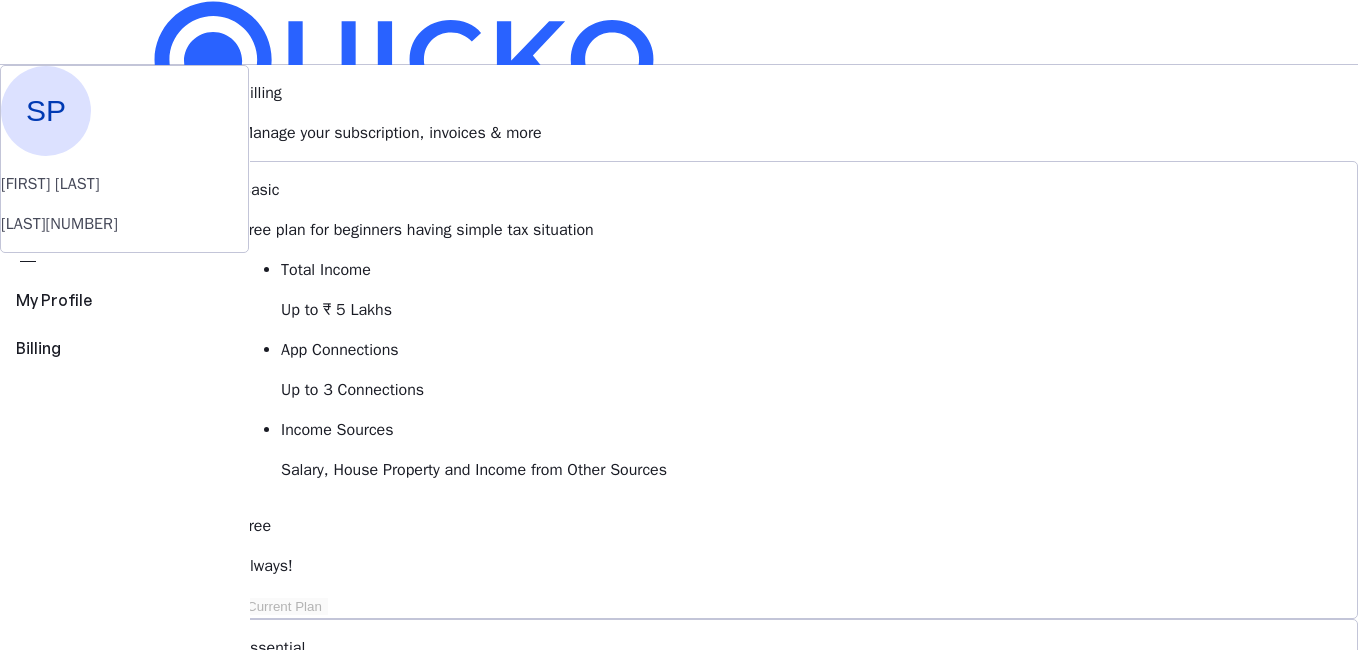 click on "SP" at bounding box center [155, 587] 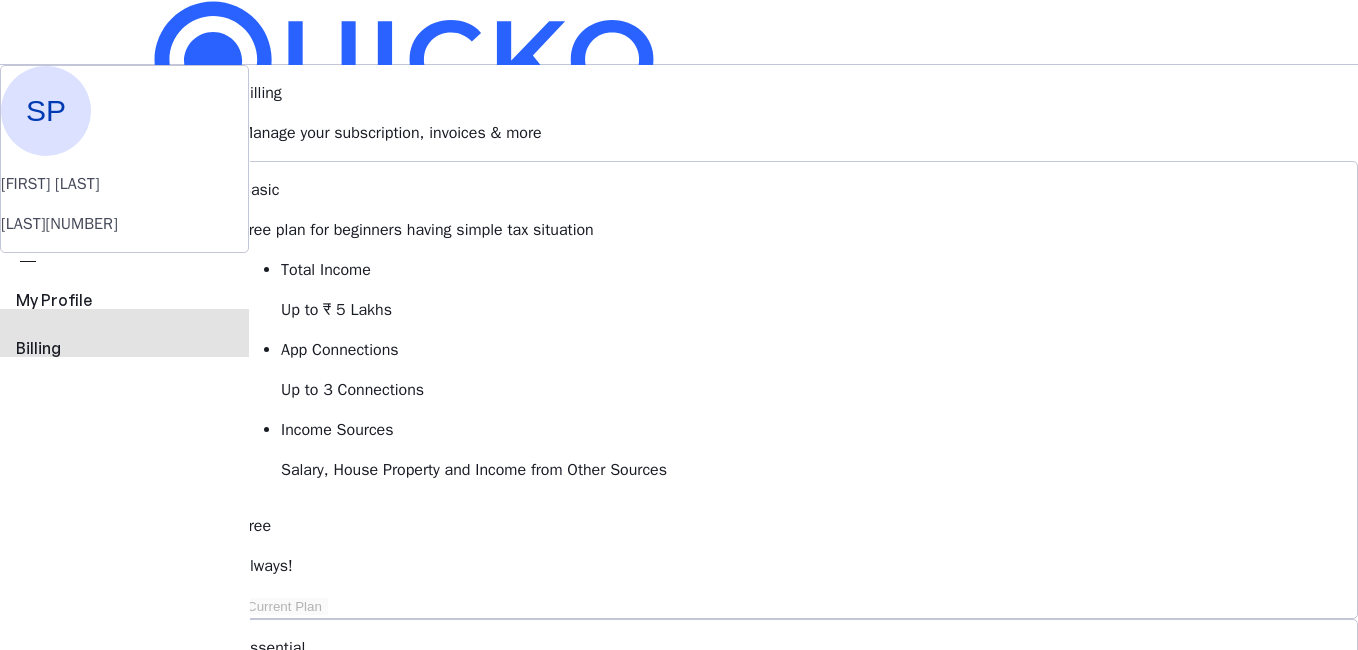 click on "Billing" at bounding box center (124, 348) 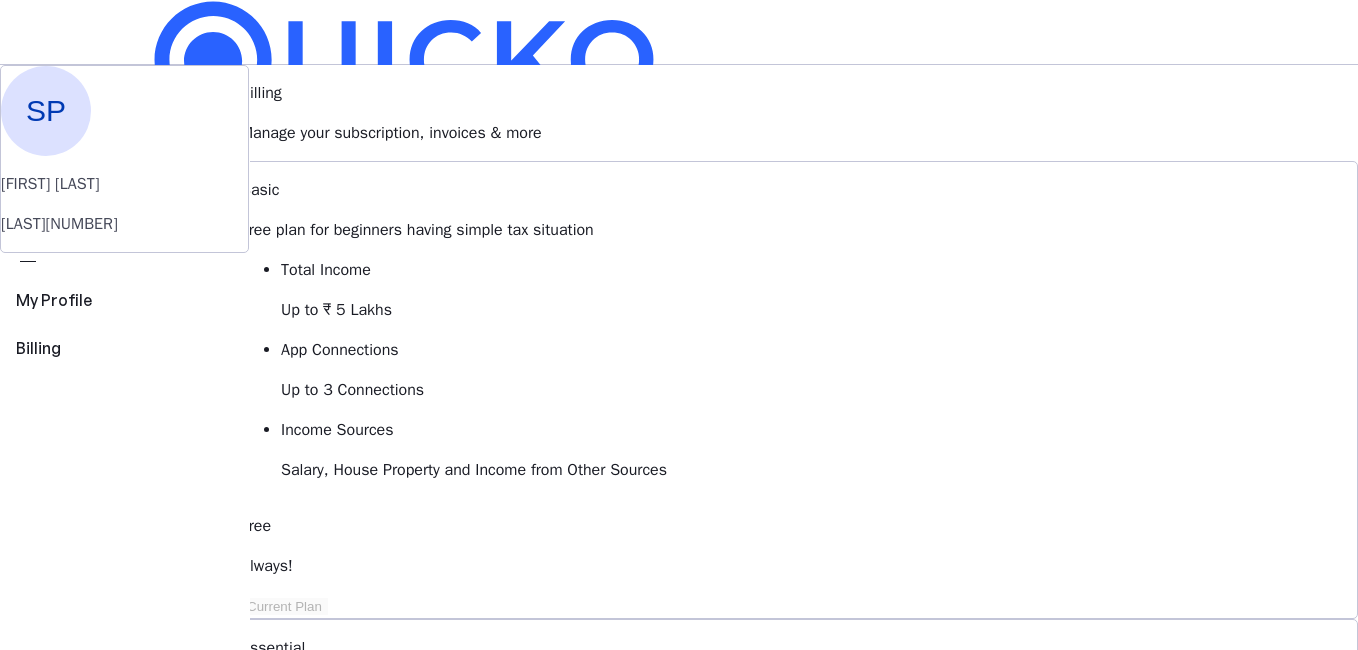 click at bounding box center [679, 63] 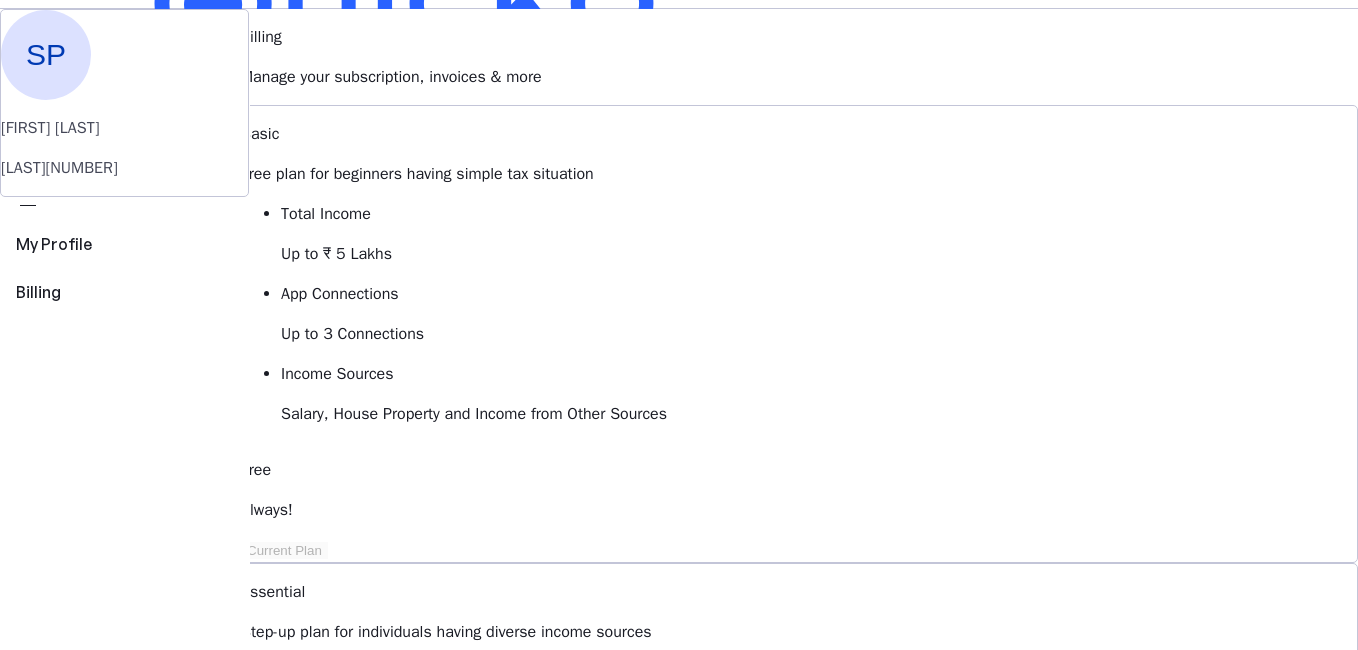 scroll, scrollTop: 0, scrollLeft: 0, axis: both 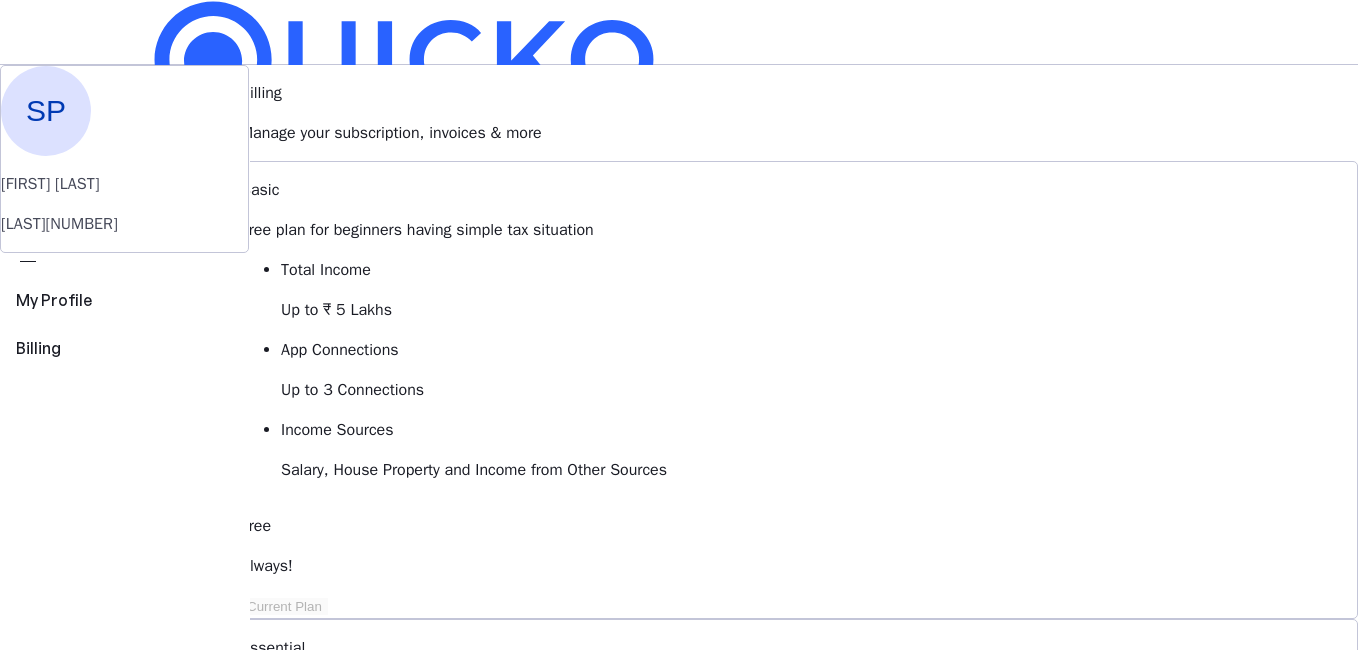 click on "SP" at bounding box center [46, 111] 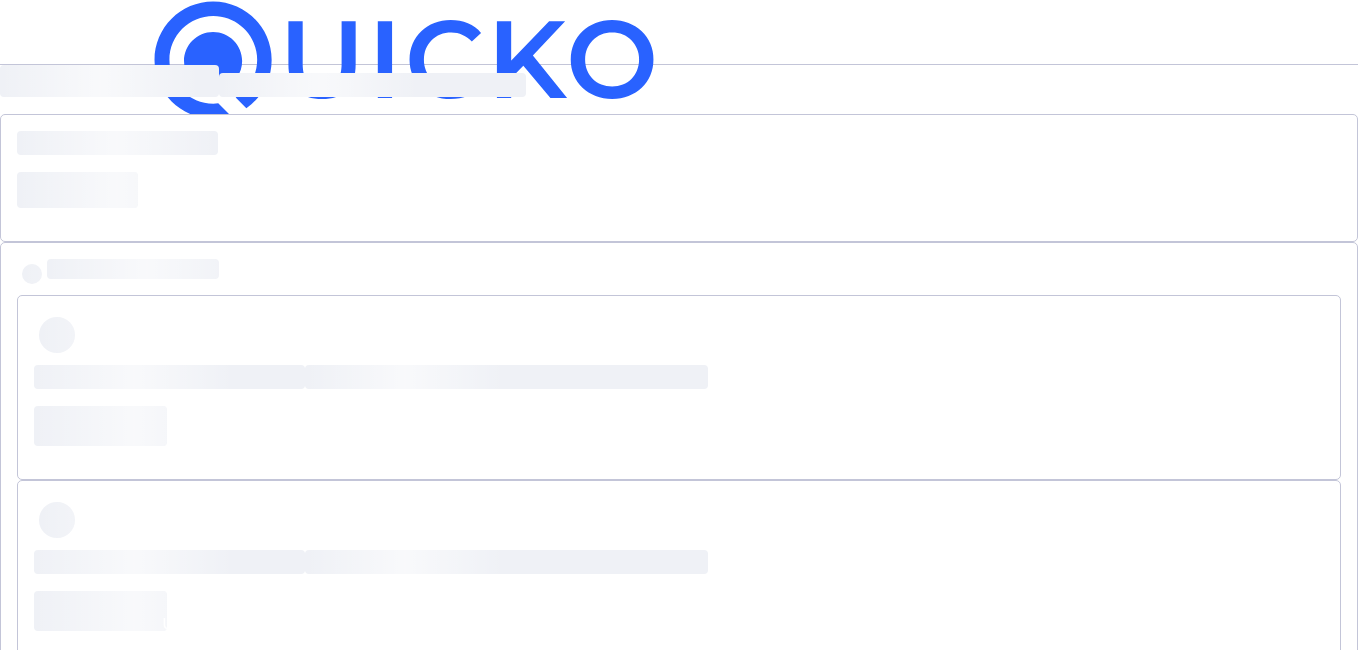 click at bounding box center [153, 151] 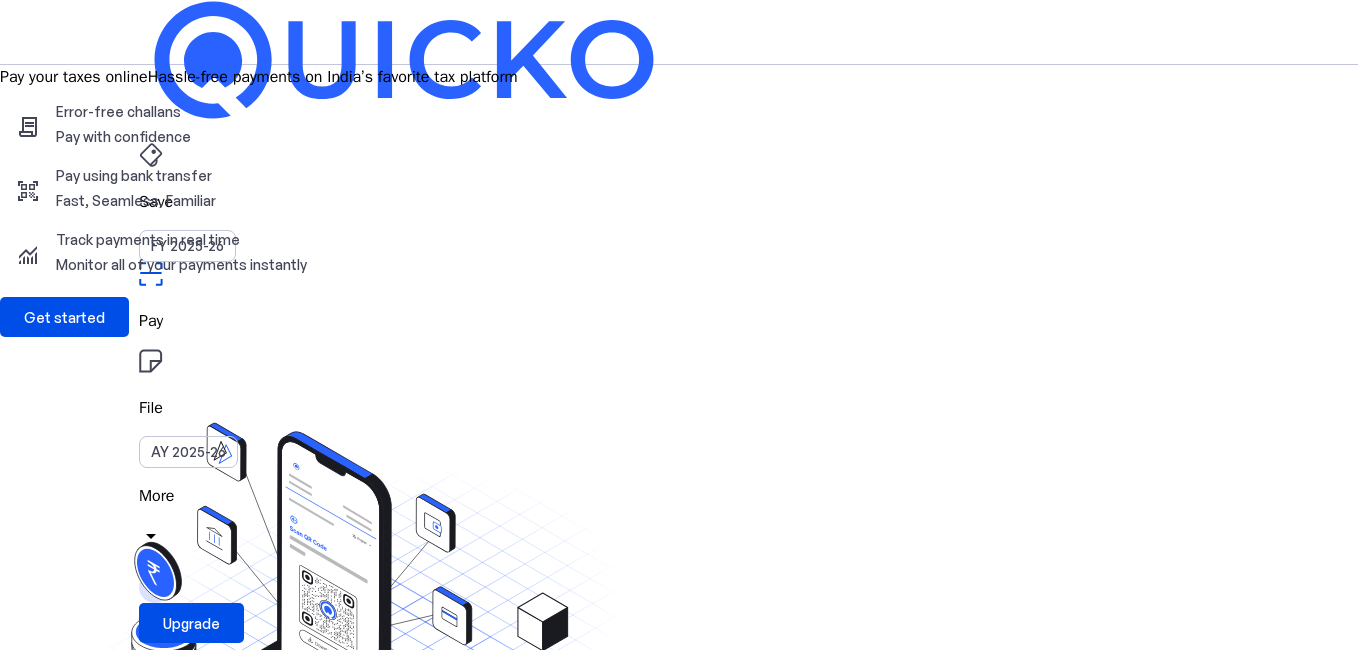 click at bounding box center [153, 151] 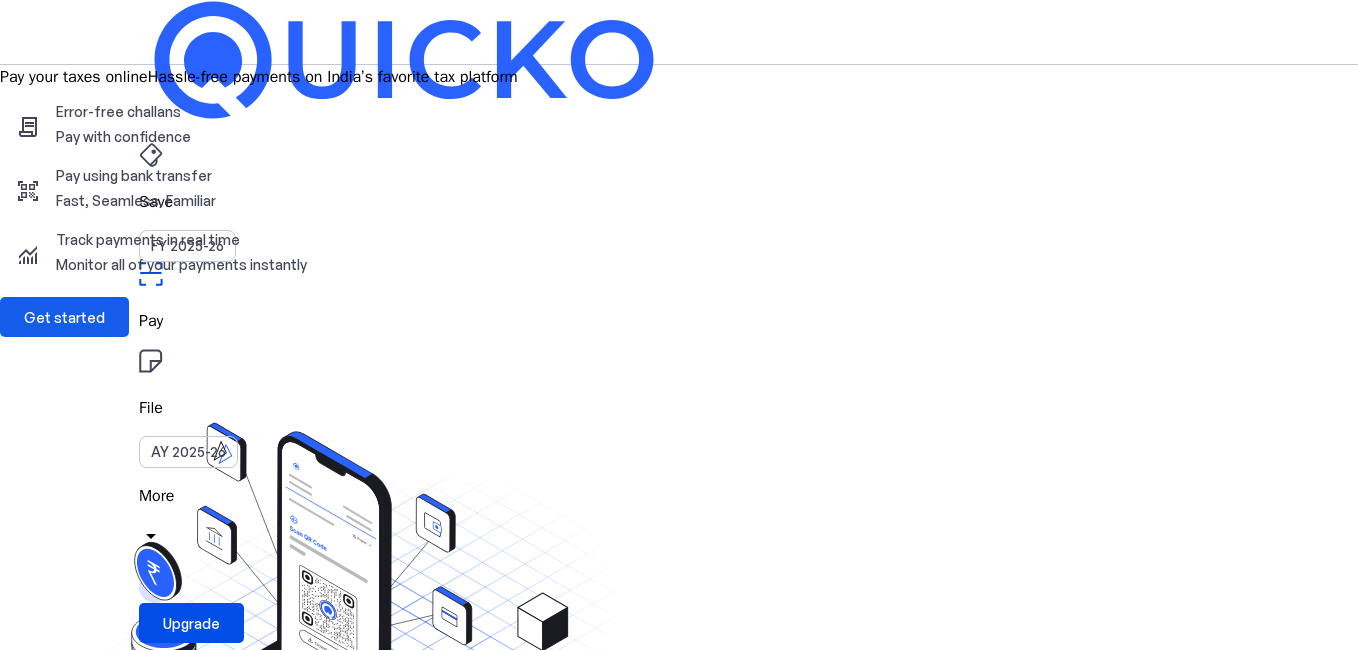click on "Get started" at bounding box center (64, 317) 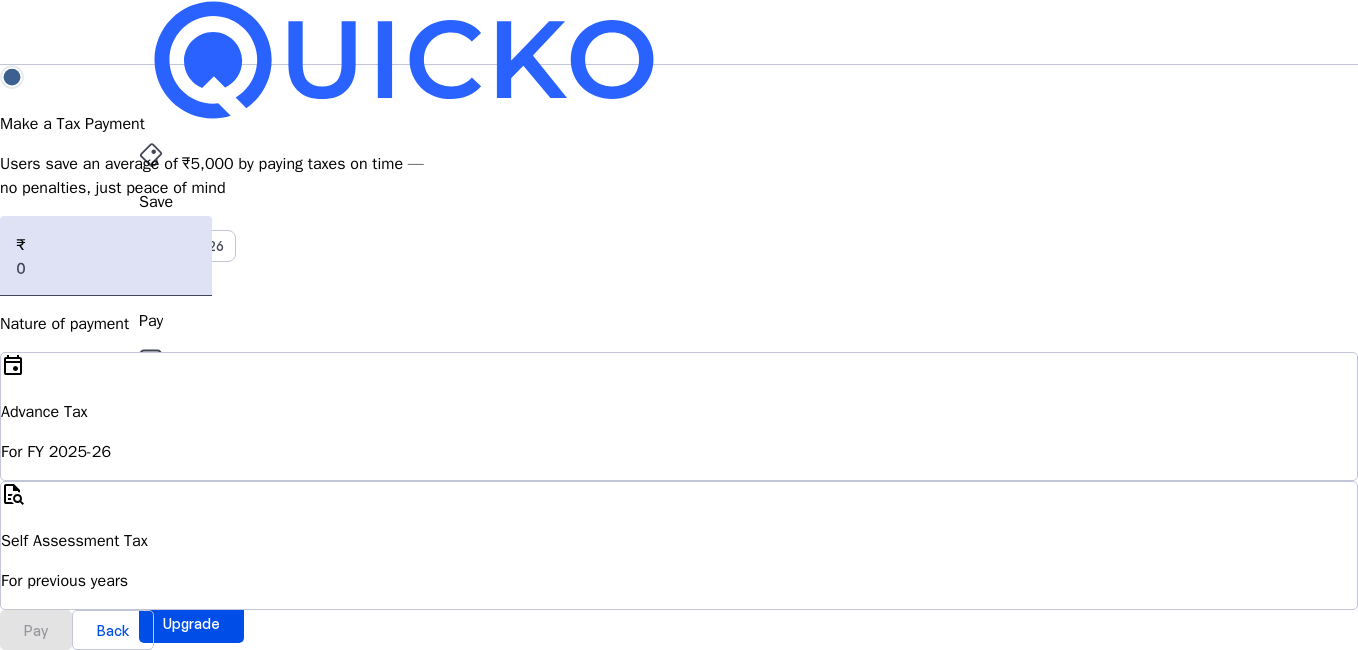 click on "Self Assessment Tax" at bounding box center (679, 412) 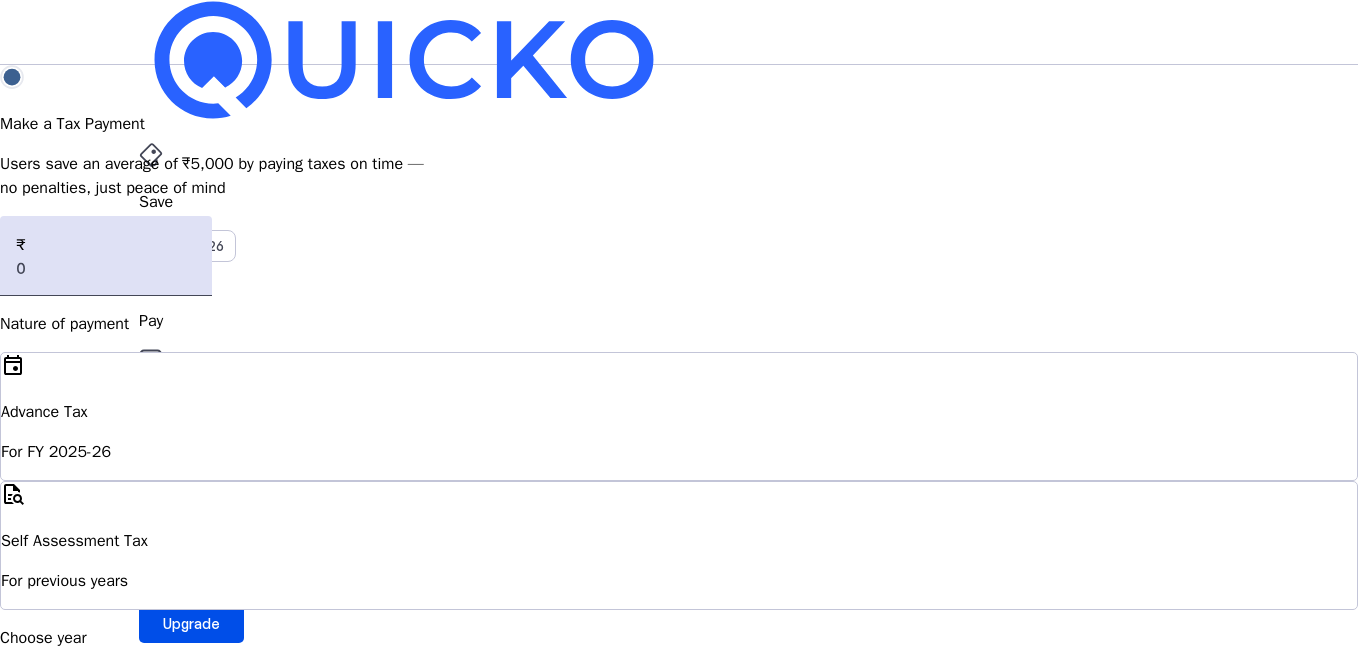 click on "AY 2025-26" at bounding box center [73, 681] 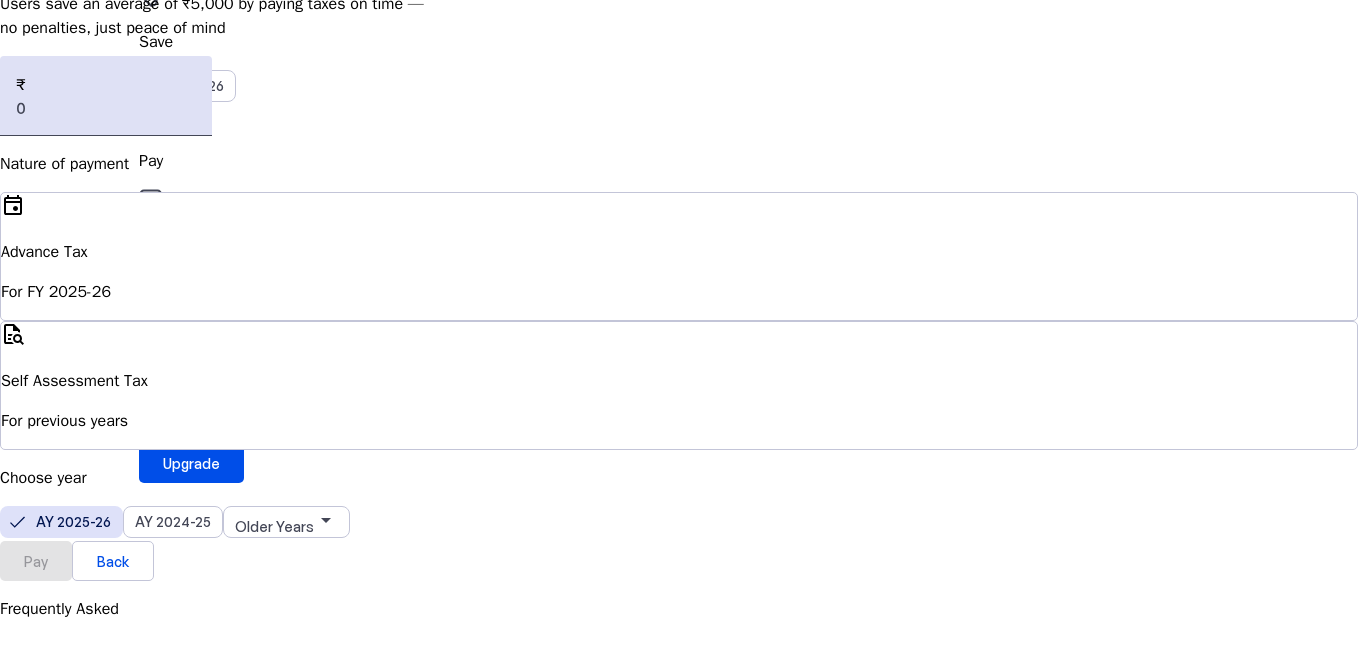 scroll, scrollTop: 200, scrollLeft: 0, axis: vertical 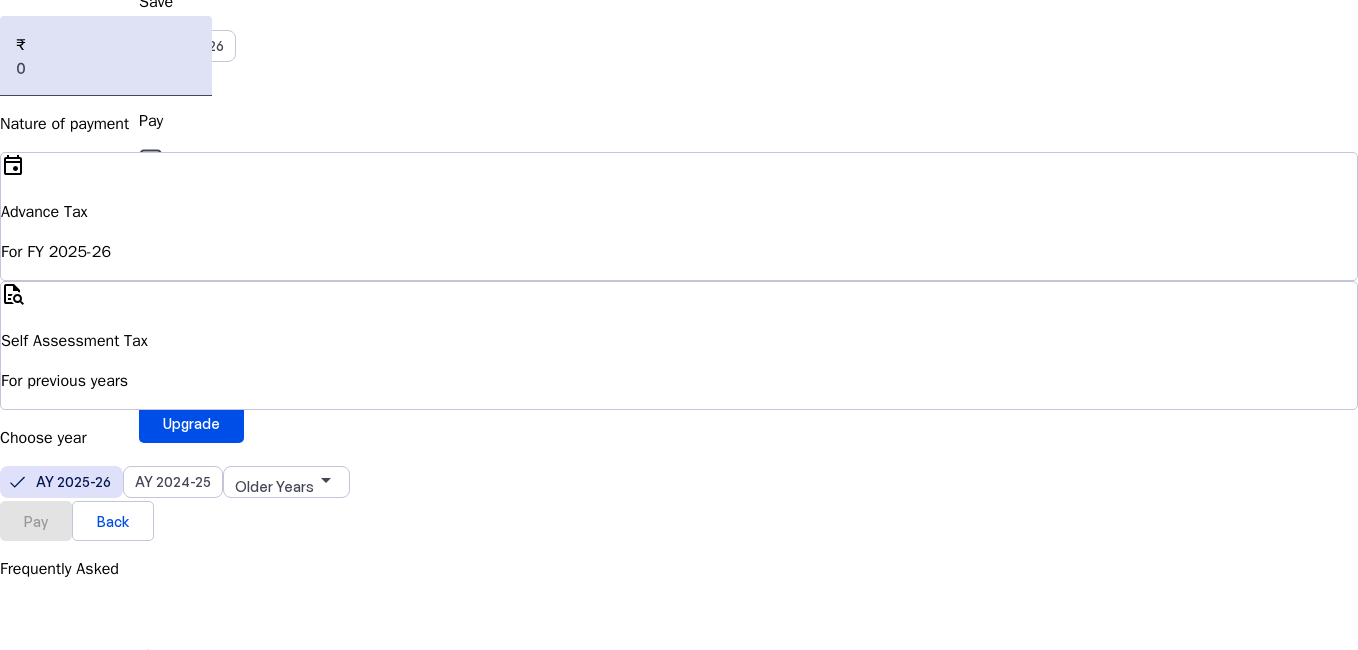 click on "Pay" at bounding box center (36, 520) 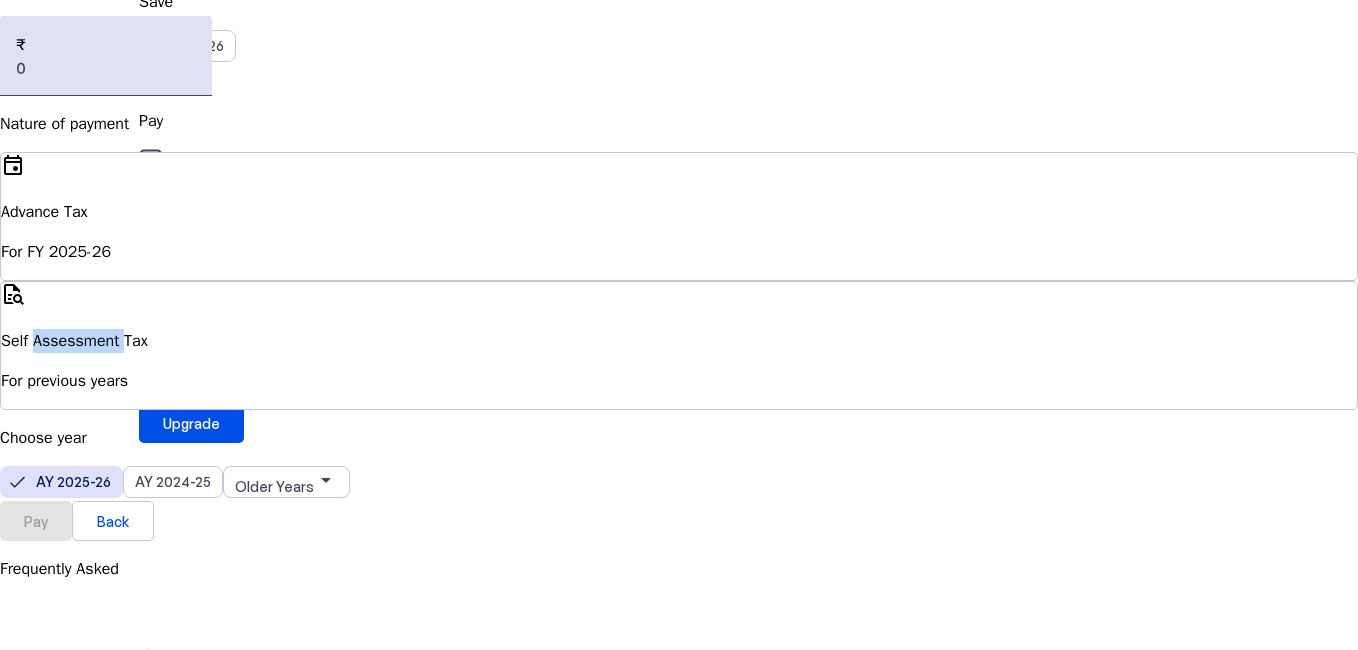 click on "Self Assessment Tax For previous years" at bounding box center [679, 361] 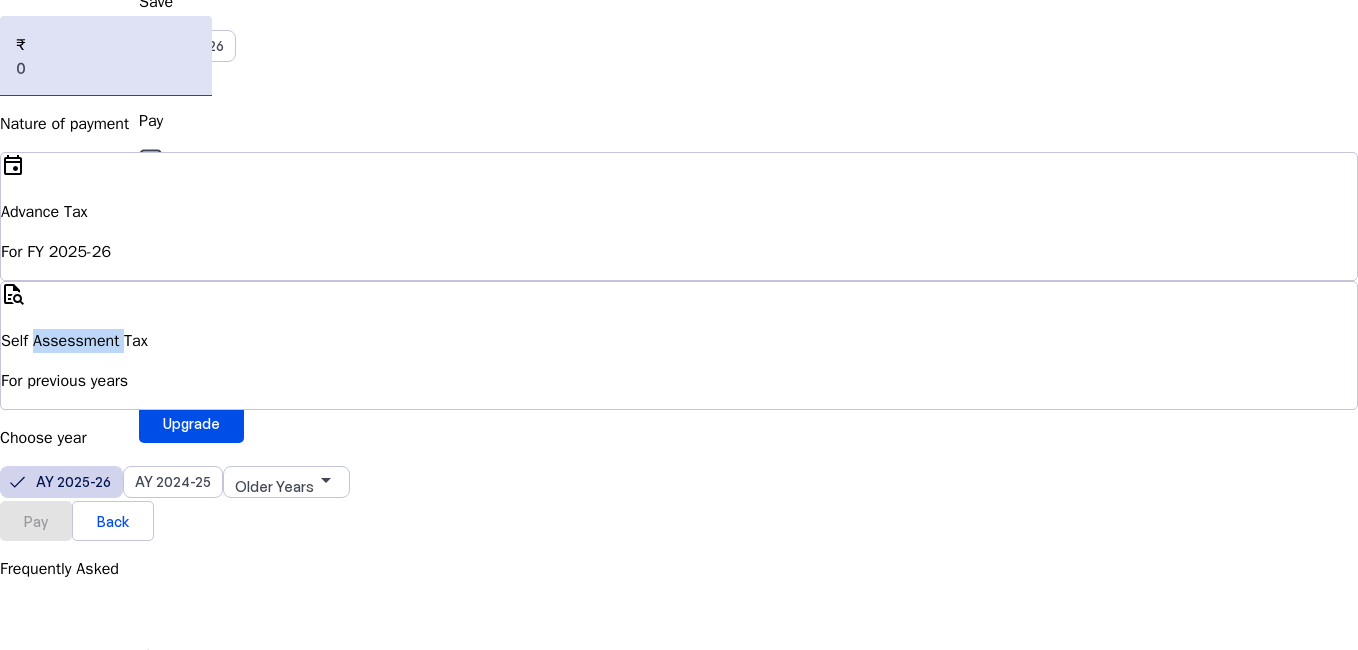 click on "AY 2025-26" at bounding box center (73, 481) 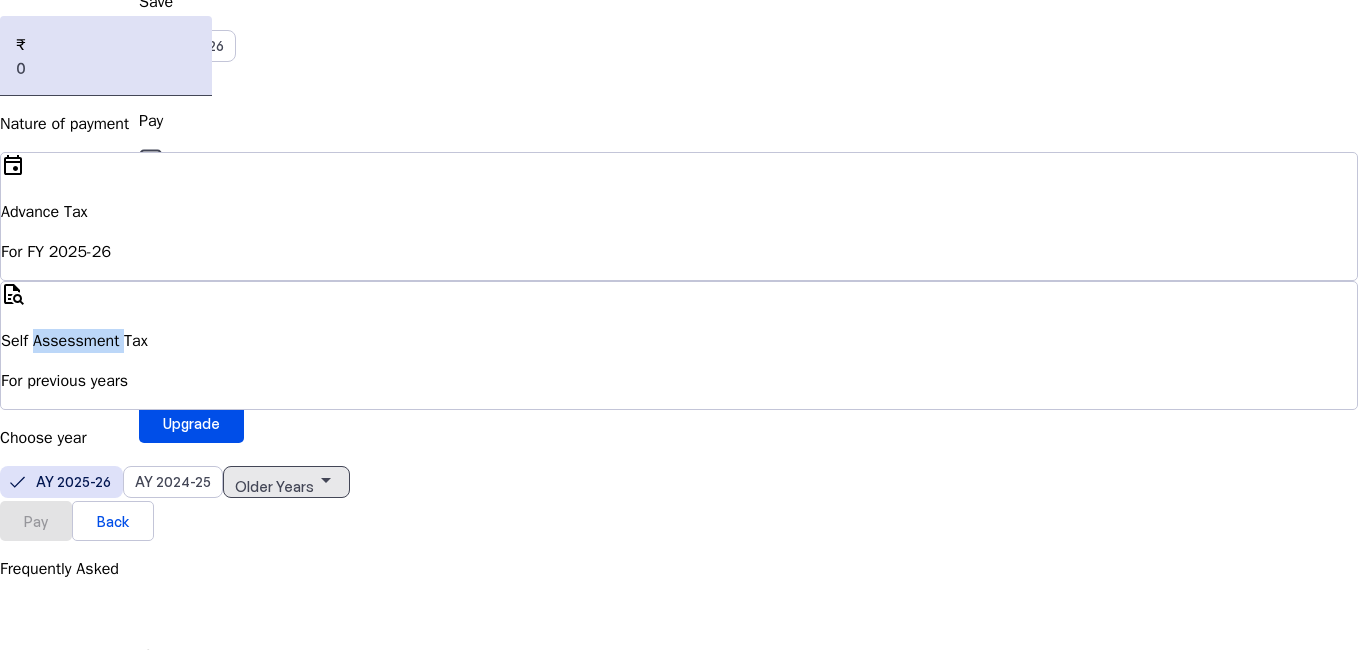 click on "Older Years" at bounding box center (274, 486) 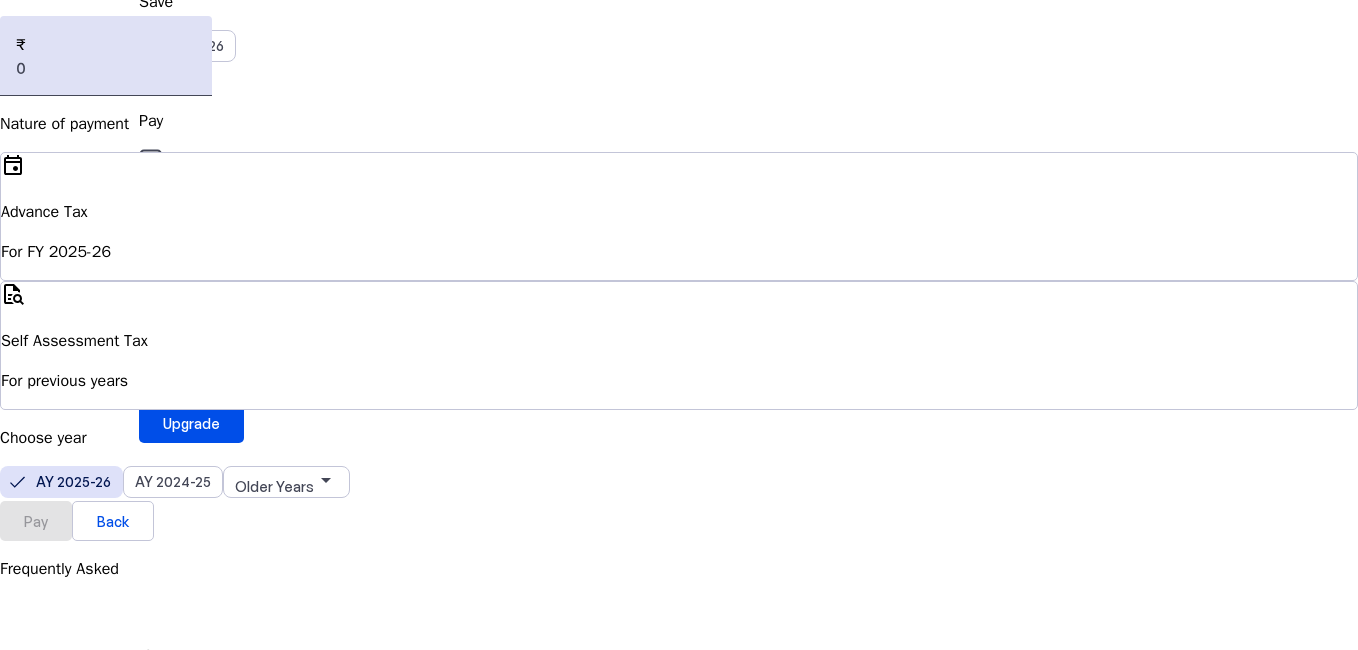 click at bounding box center [679, 1145] 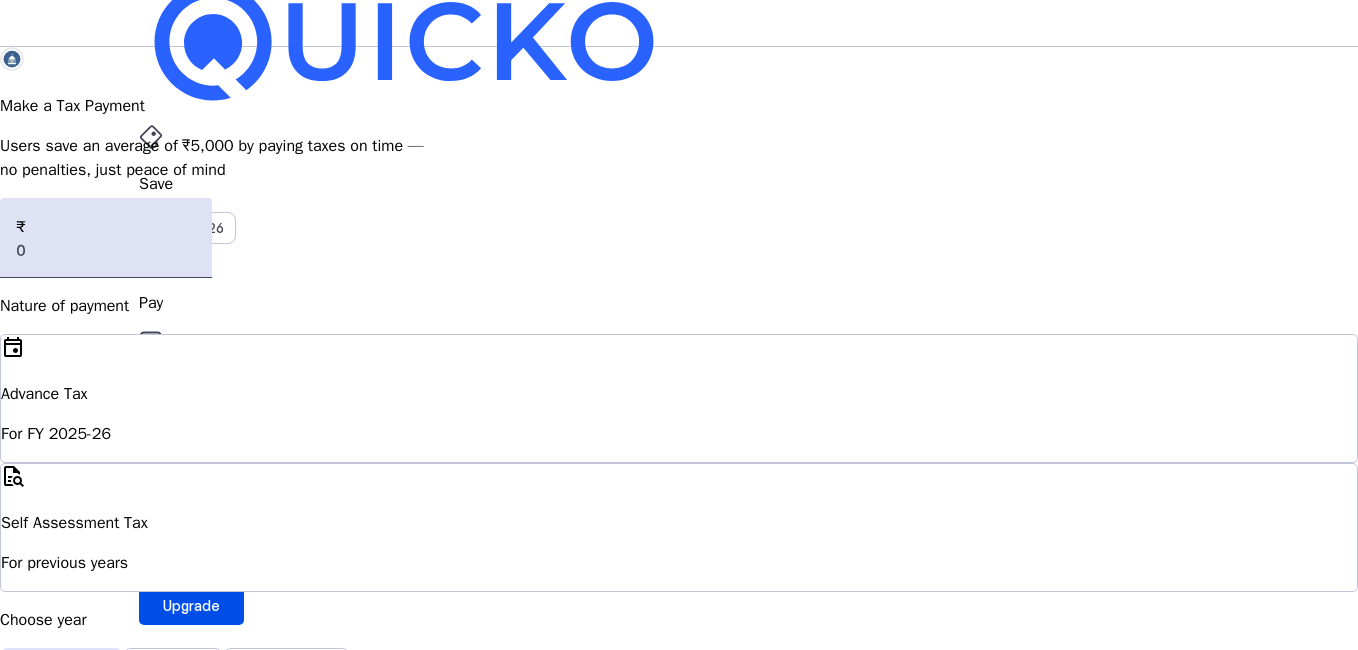 scroll, scrollTop: 0, scrollLeft: 0, axis: both 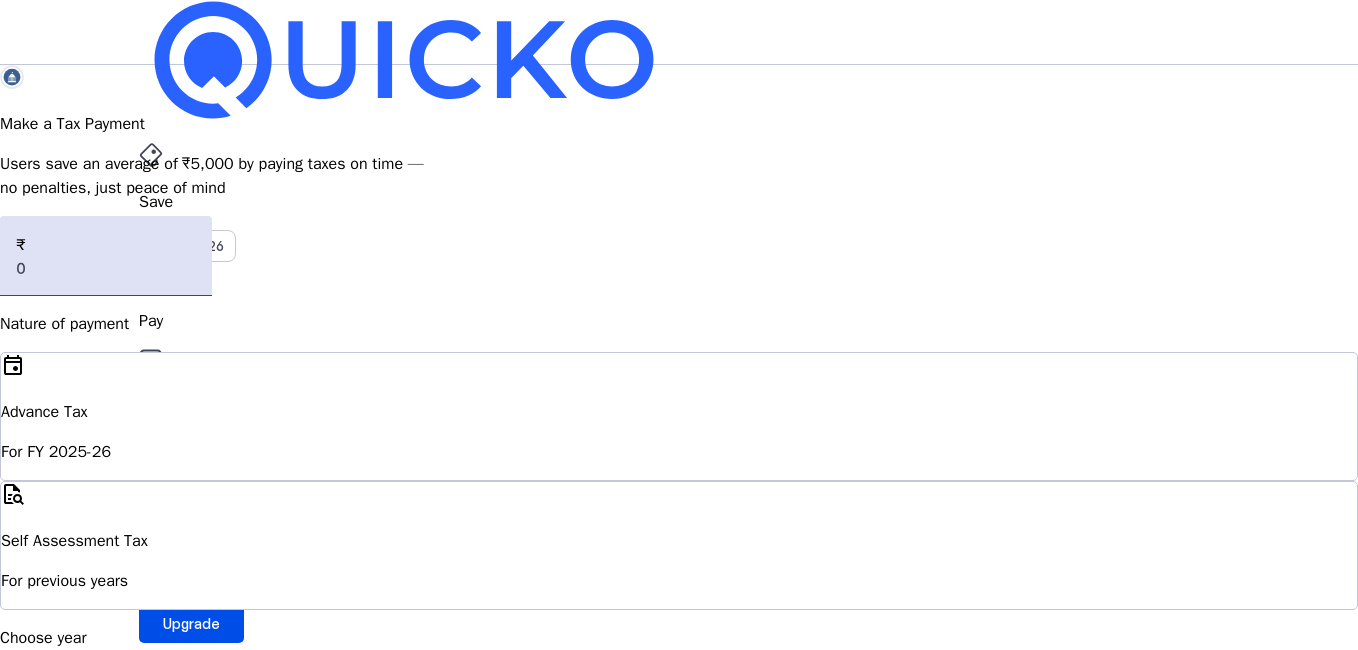 click on "For FY 2025-26" at bounding box center (679, 452) 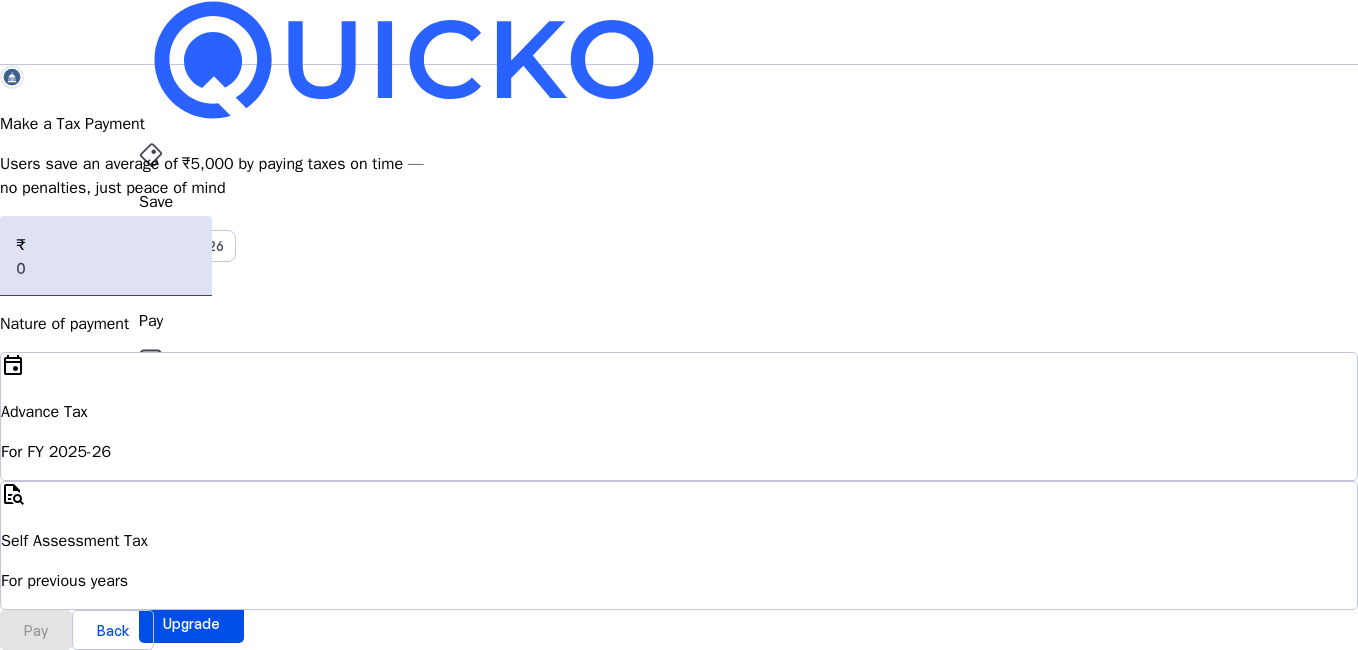 click on "For FY 2025-26" at bounding box center (679, 452) 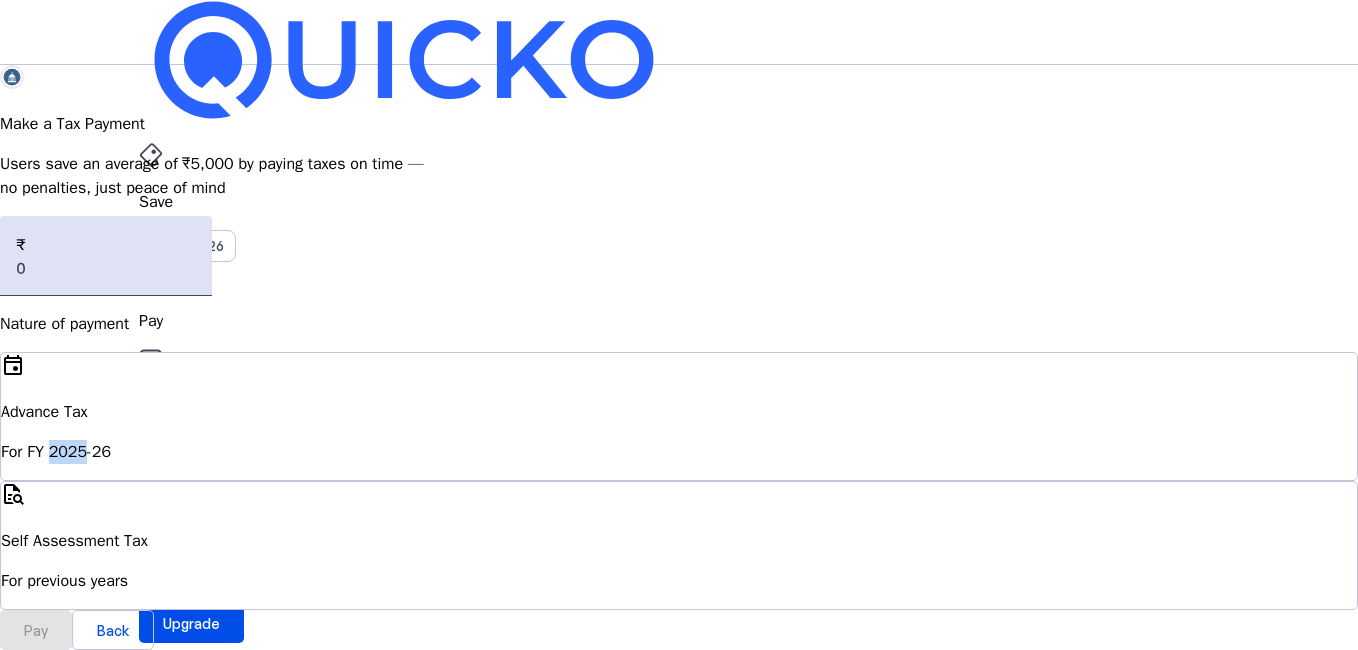 click on "For FY 2025-26" at bounding box center [679, 452] 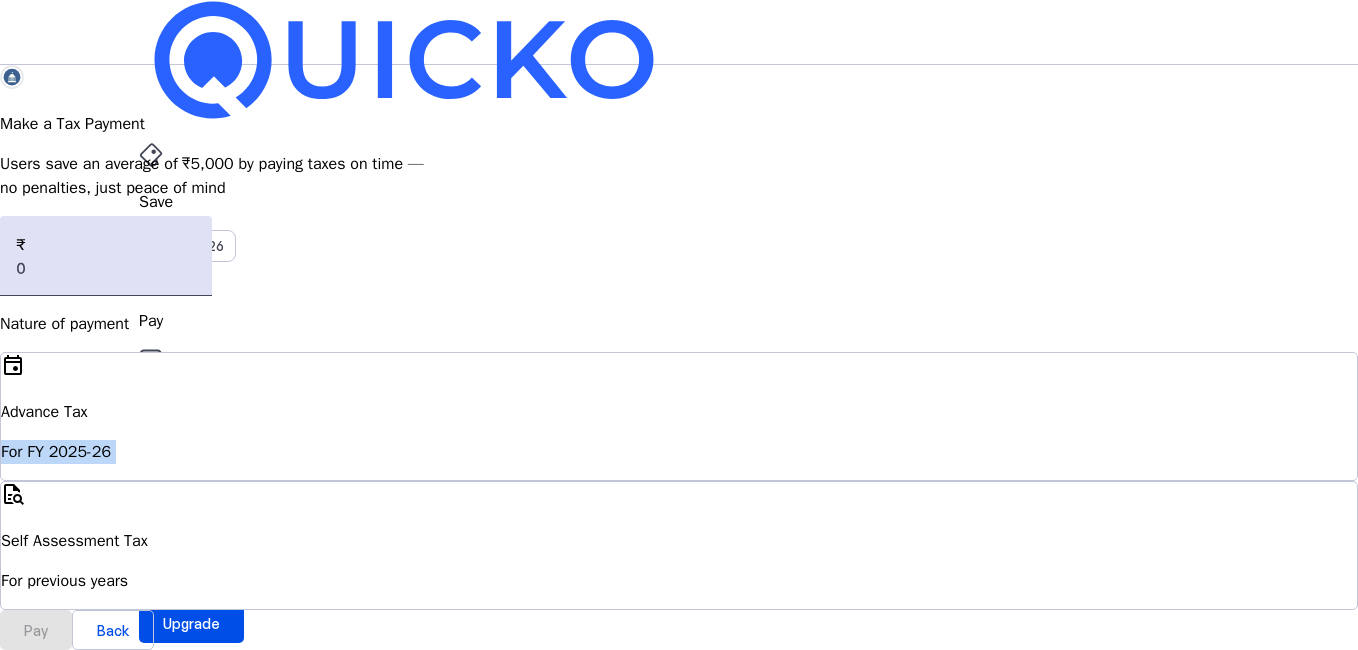 click on "For FY 2025-26" at bounding box center [679, 452] 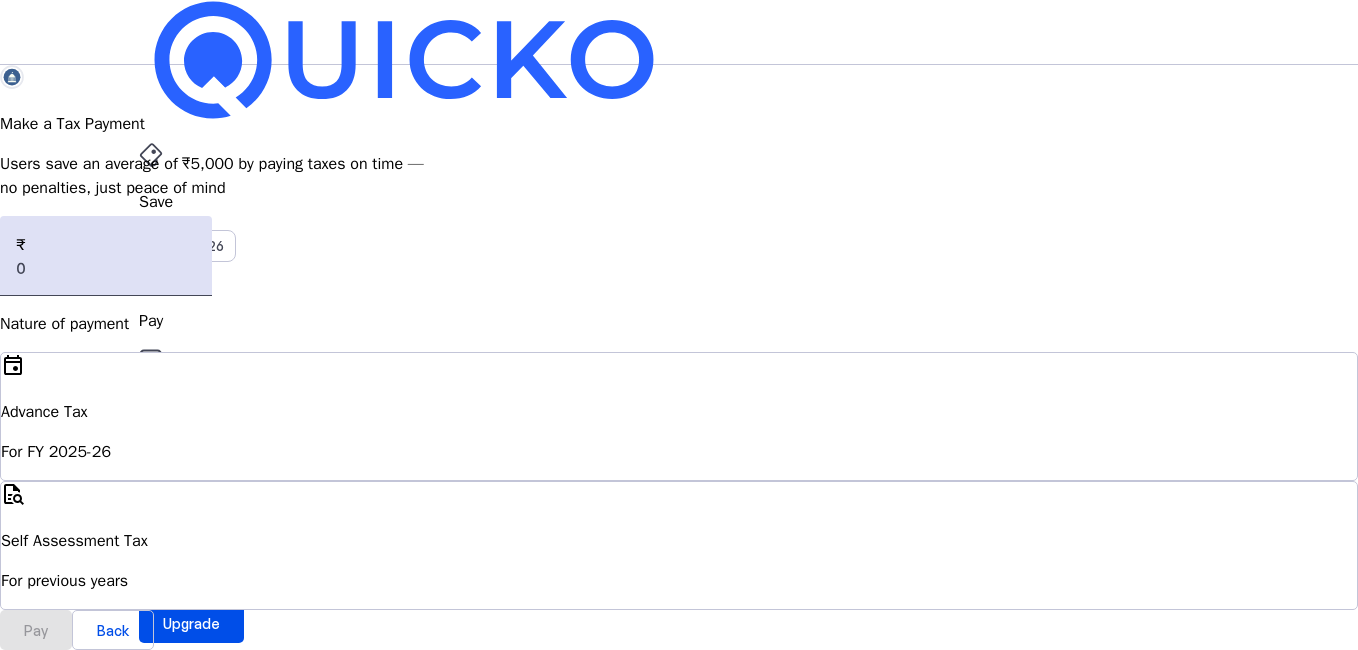 drag, startPoint x: 238, startPoint y: 468, endPoint x: 447, endPoint y: 452, distance: 209.61154 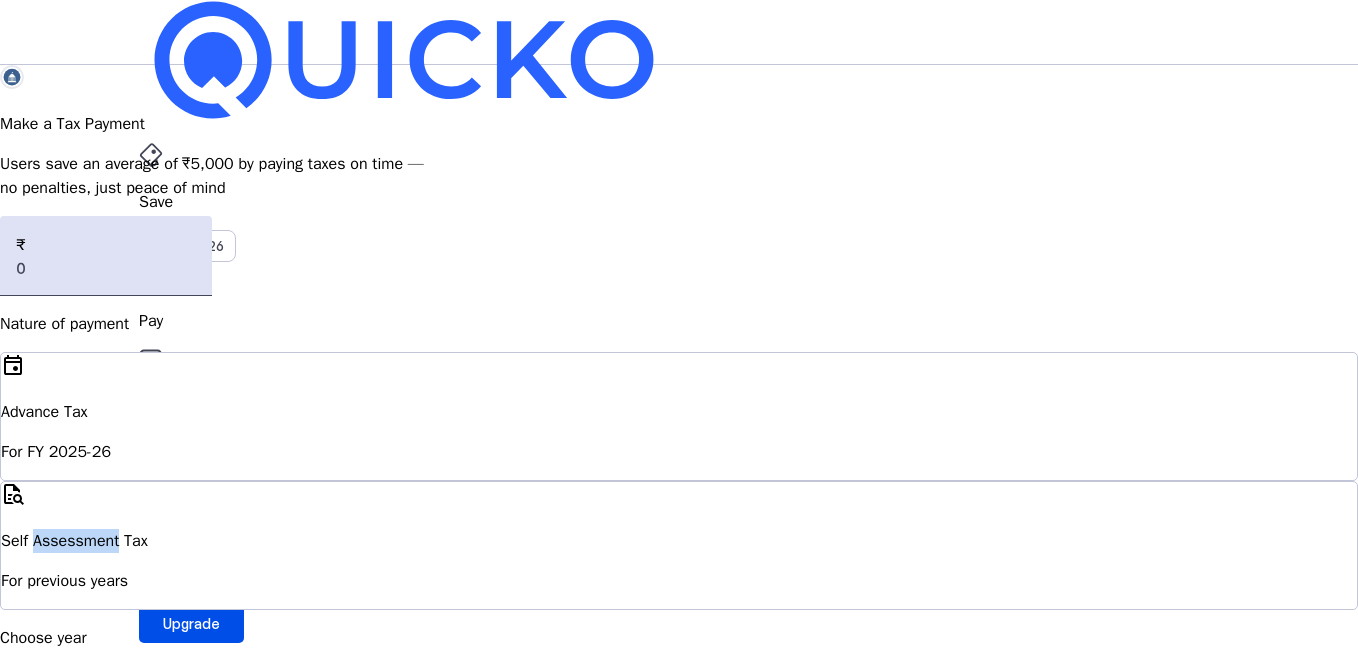 click on "Self Assessment Tax" at bounding box center [679, 541] 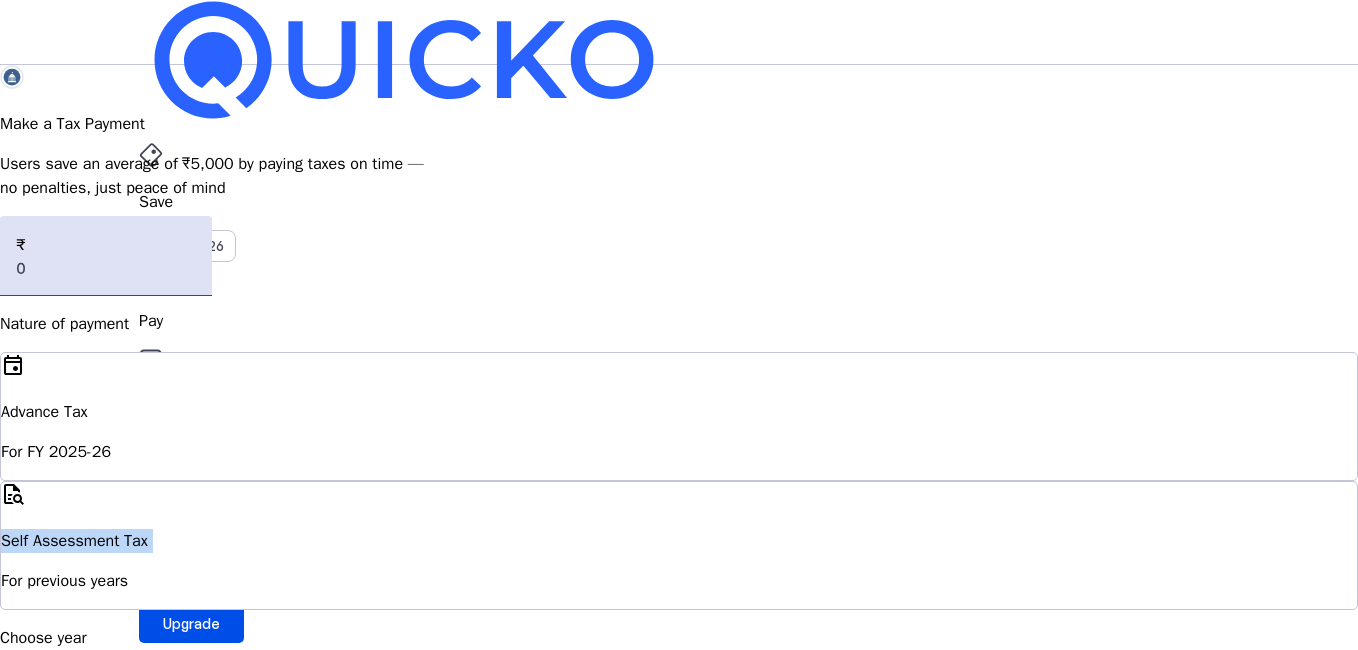click on "Self Assessment Tax" at bounding box center [679, 541] 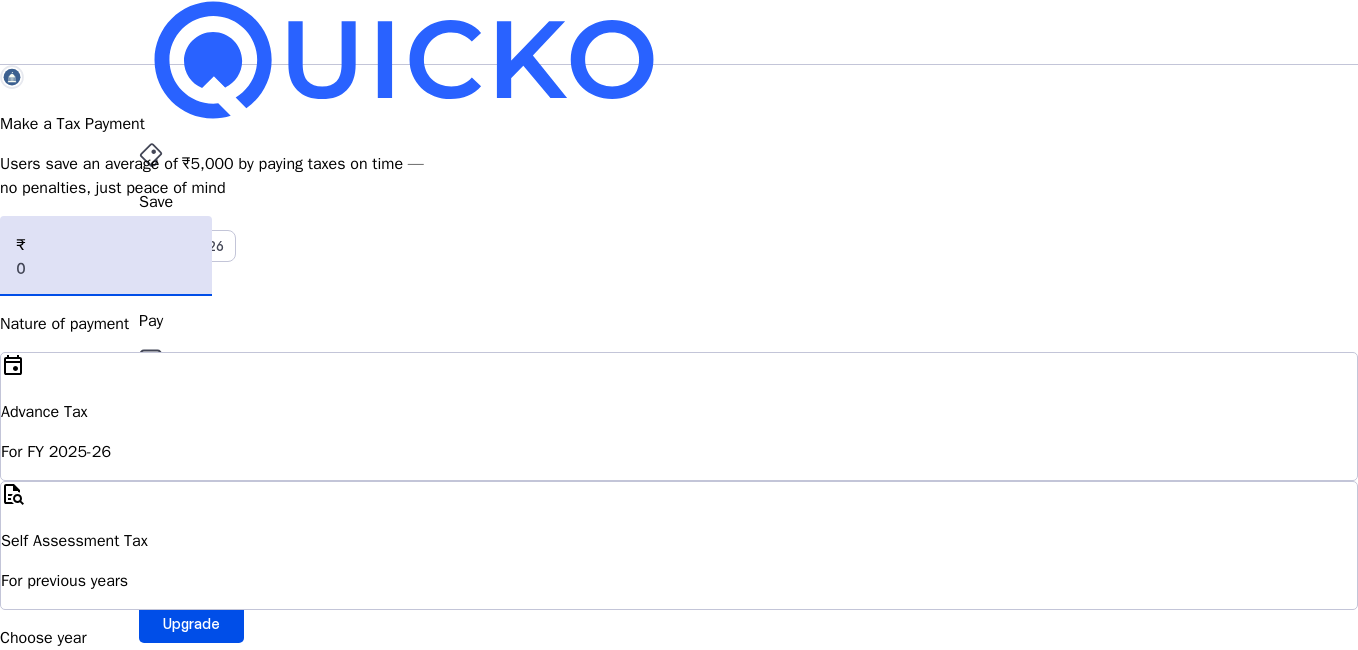 click at bounding box center [106, 268] 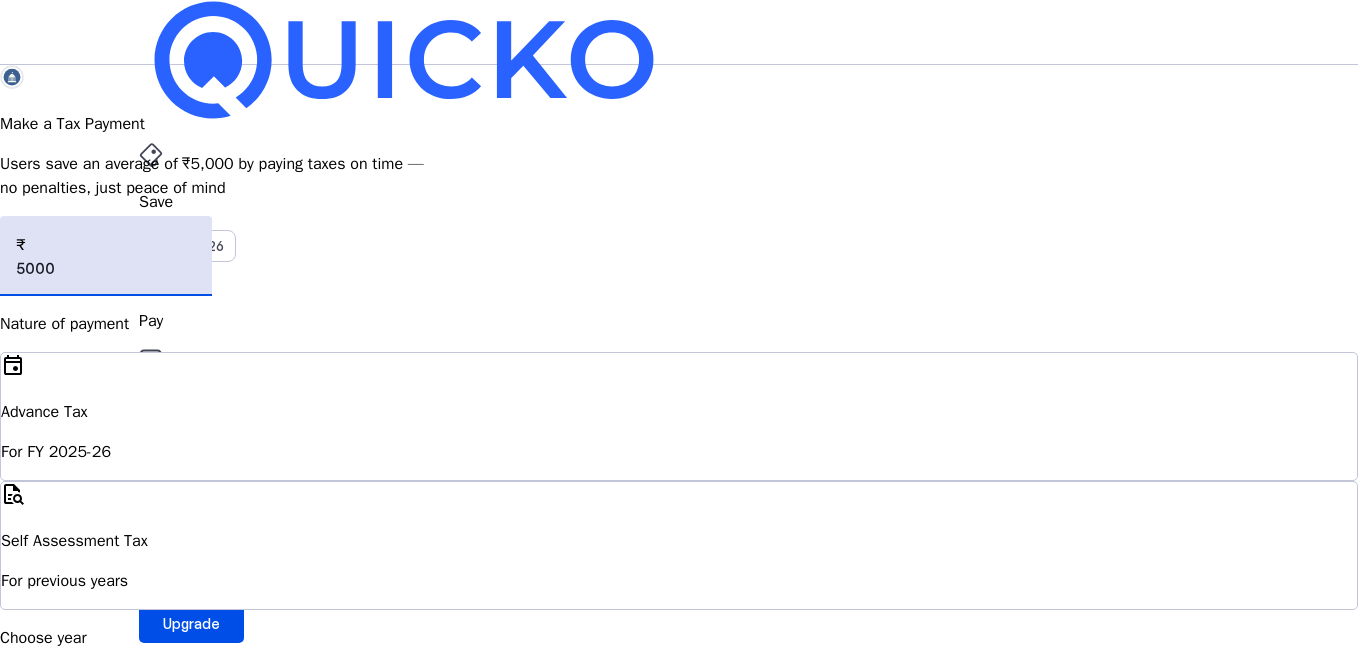 type on "5000" 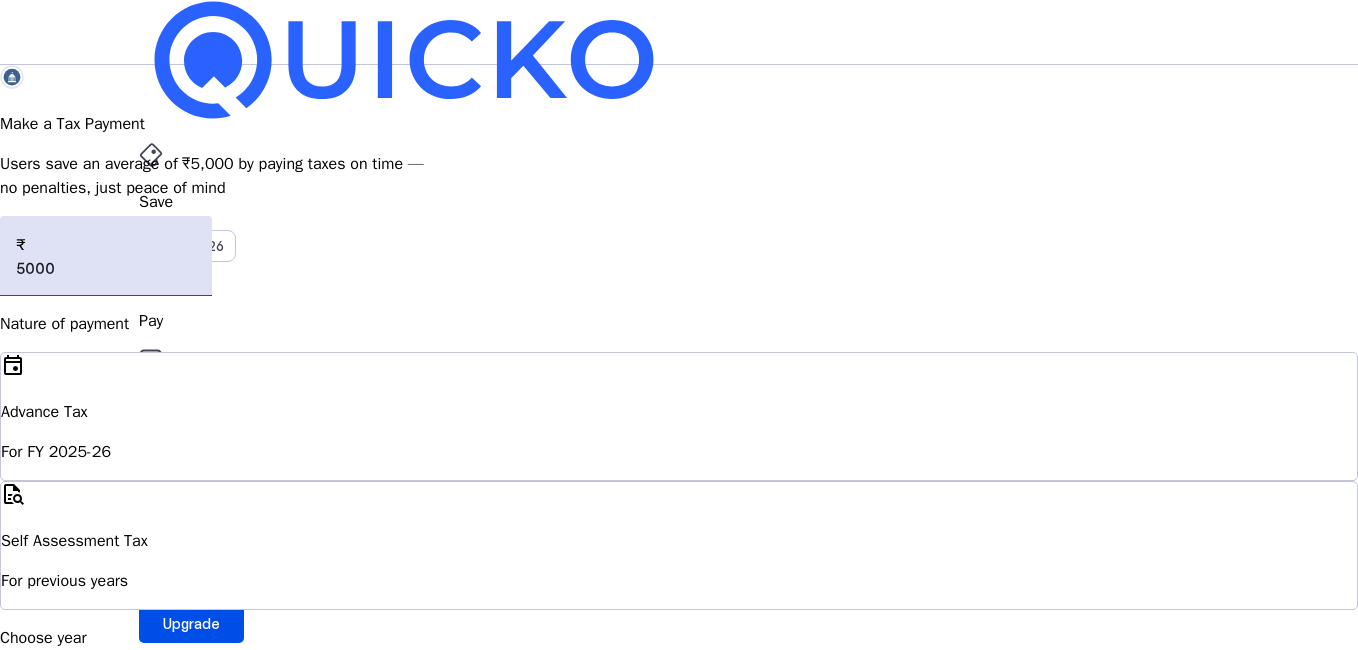 click on "Self Assessment Tax" at bounding box center [679, 541] 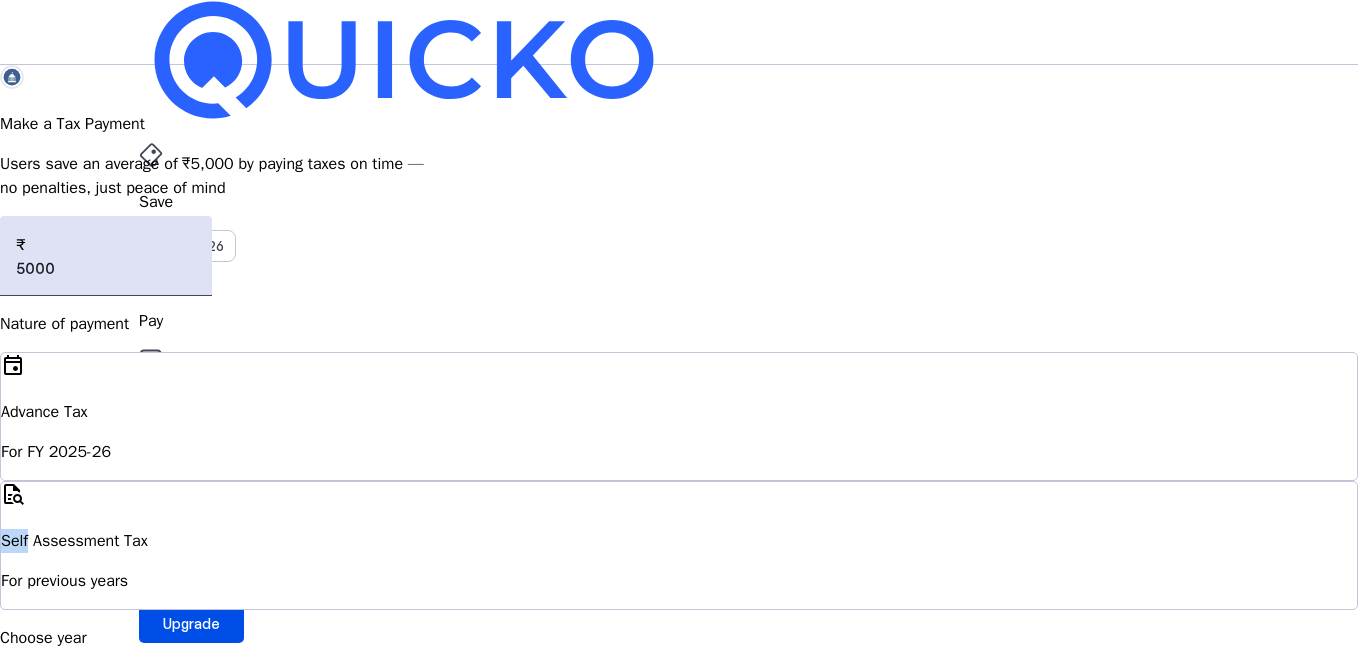 click on "Self Assessment Tax" at bounding box center (679, 541) 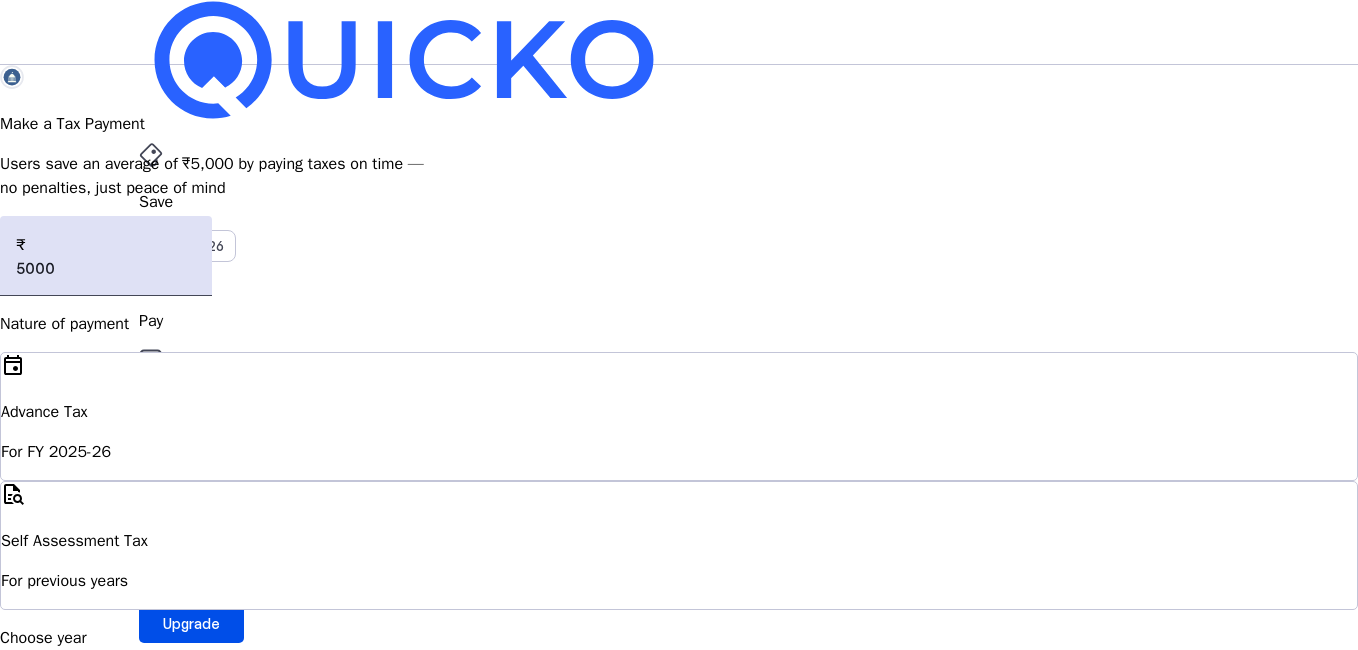 drag, startPoint x: 425, startPoint y: 453, endPoint x: 588, endPoint y: 320, distance: 210.37585 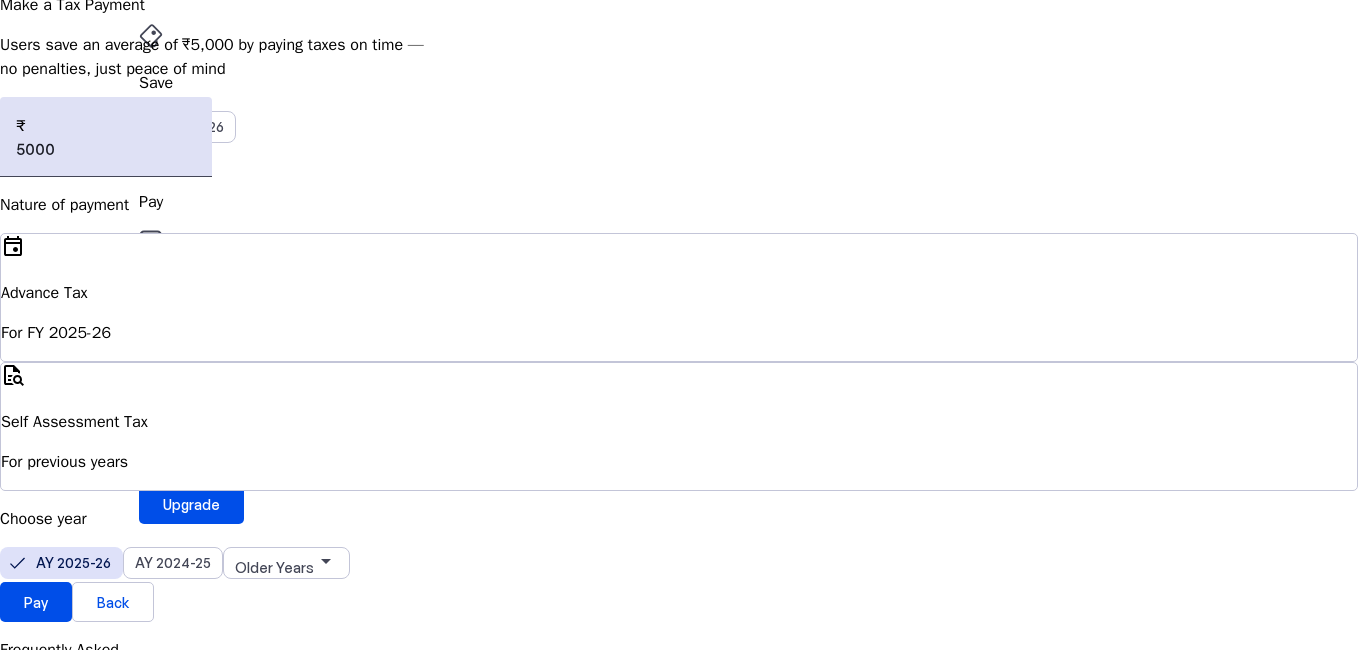 scroll, scrollTop: 0, scrollLeft: 0, axis: both 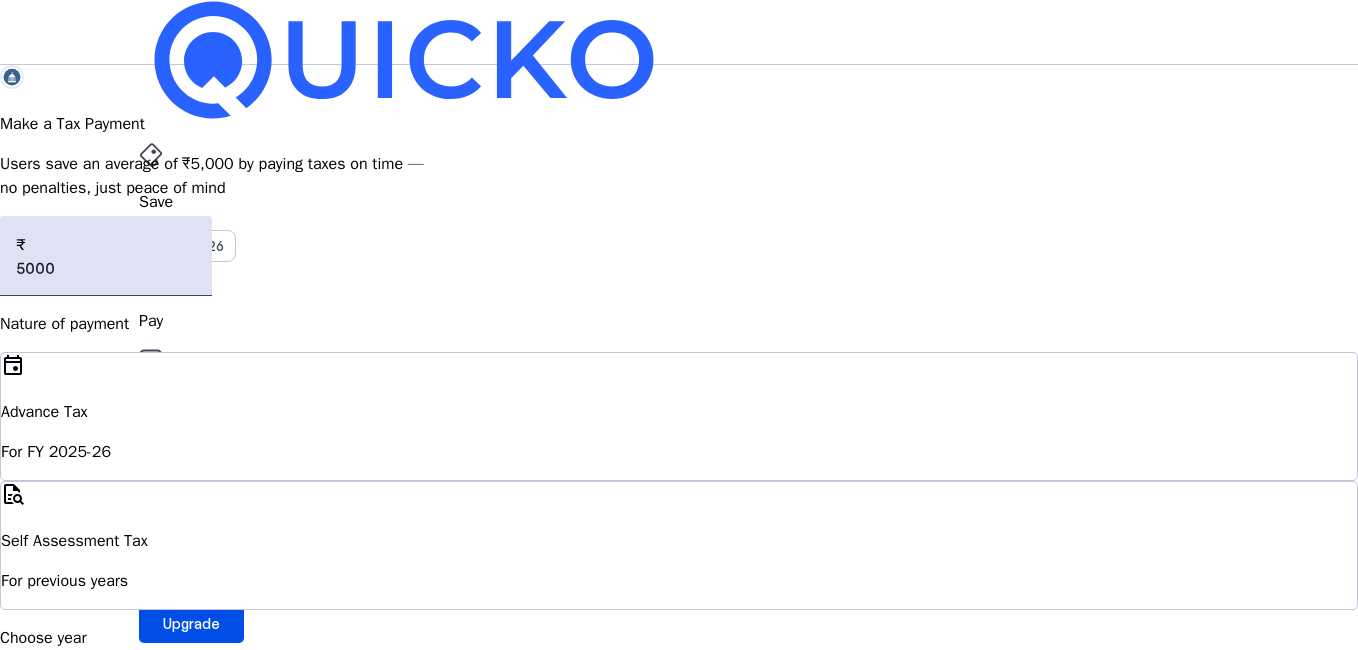 click on "arrow_drop_down" at bounding box center [151, 536] 